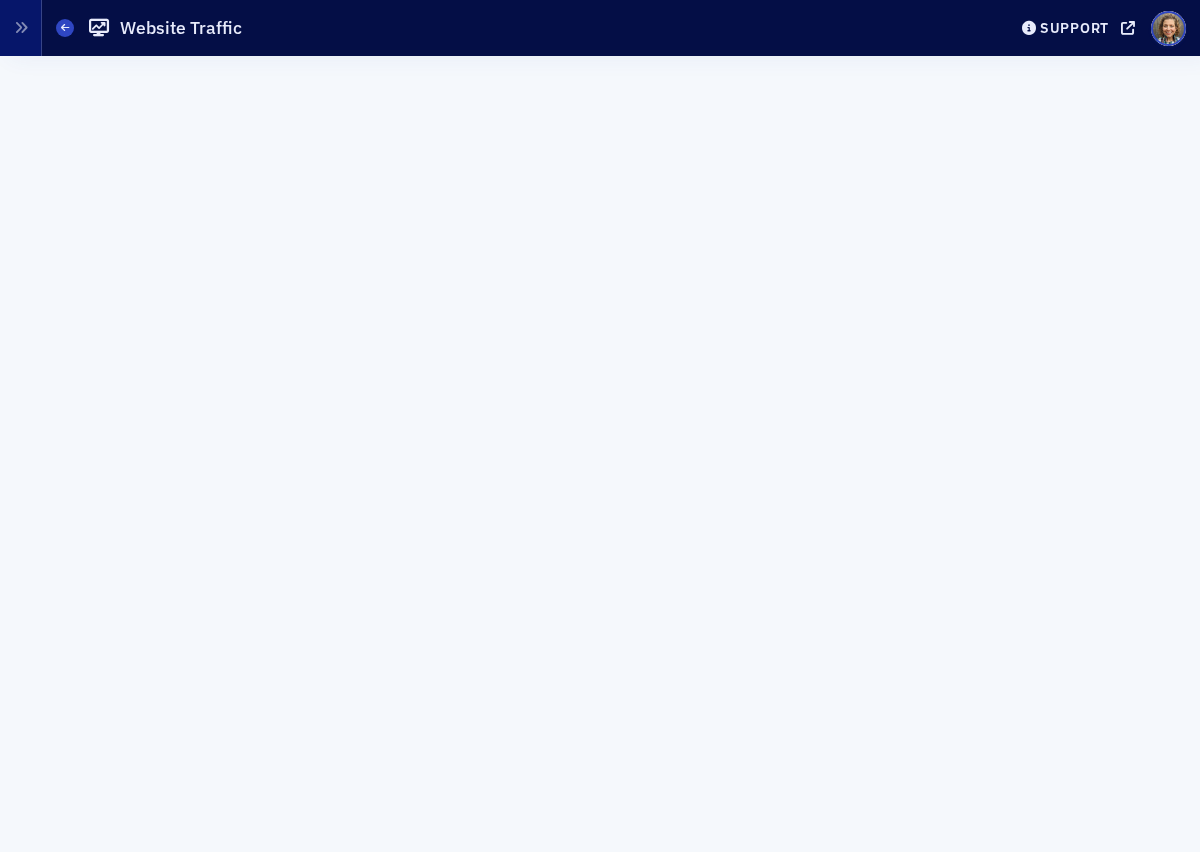 scroll, scrollTop: 0, scrollLeft: 0, axis: both 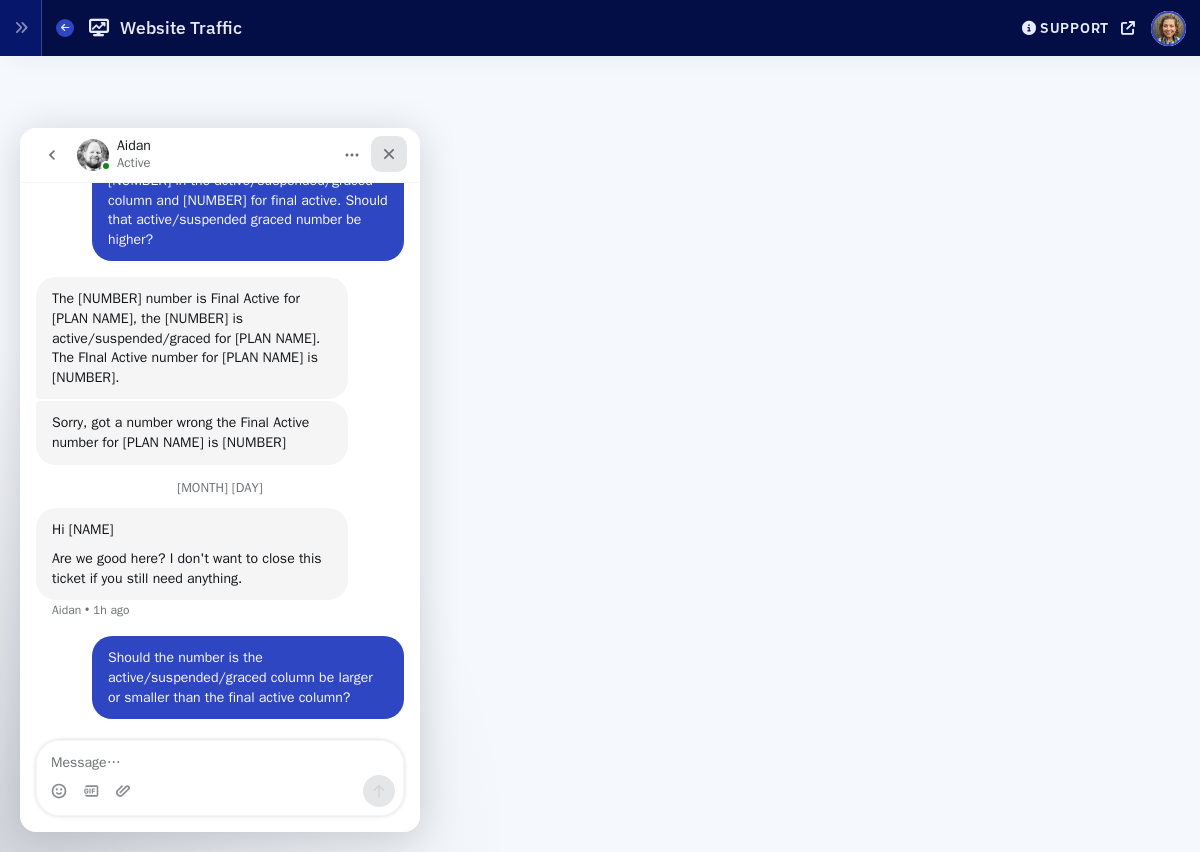 click 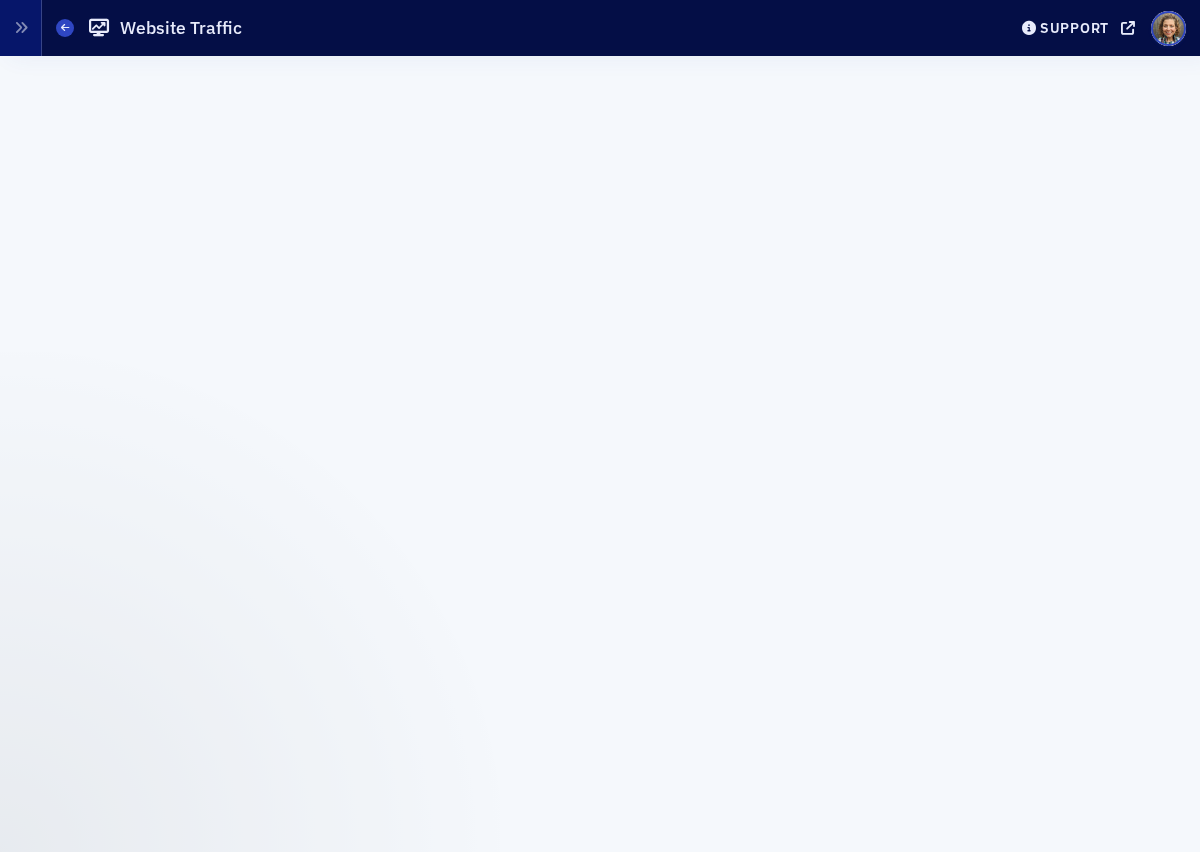 scroll, scrollTop: 0, scrollLeft: 0, axis: both 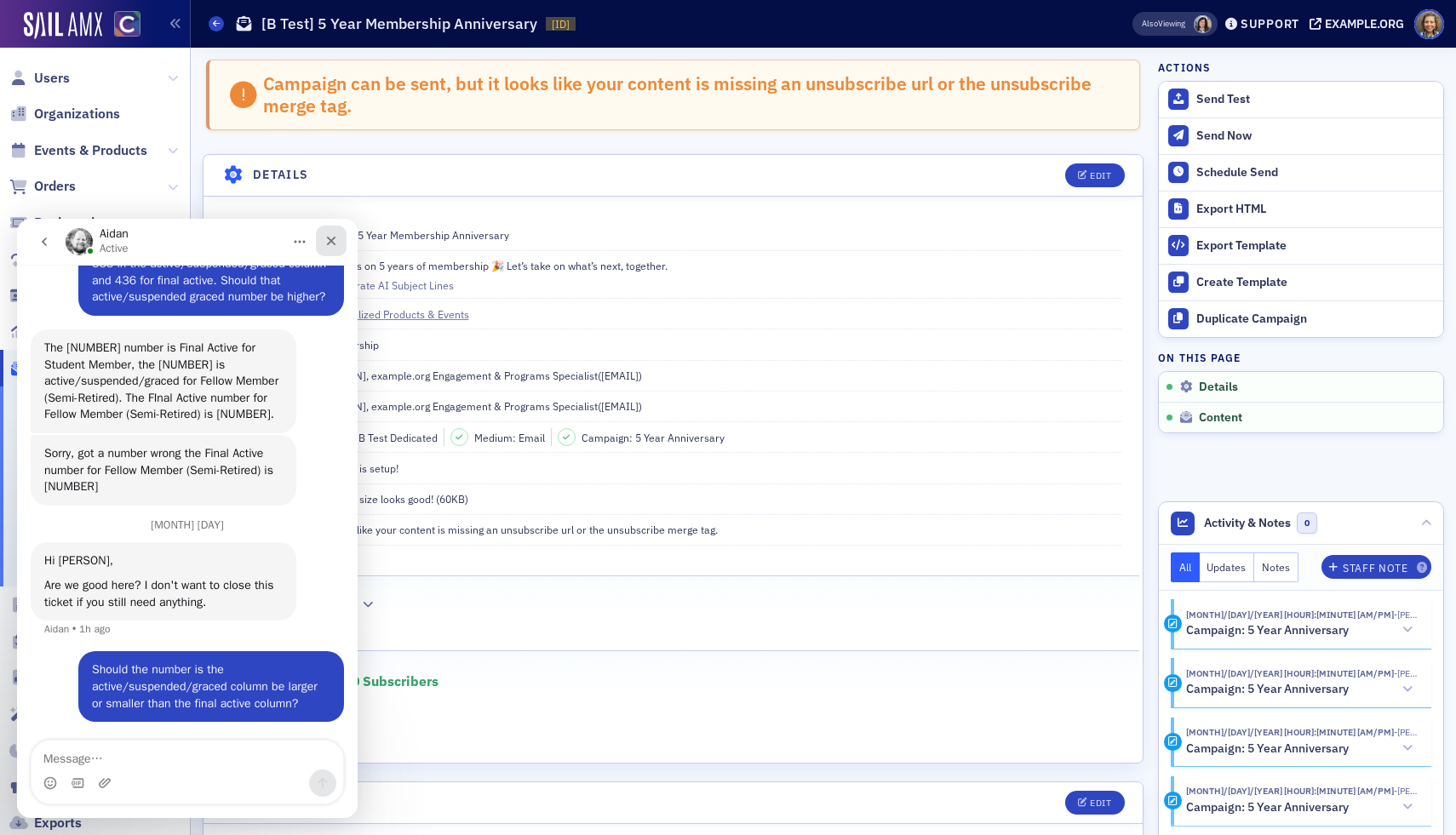click 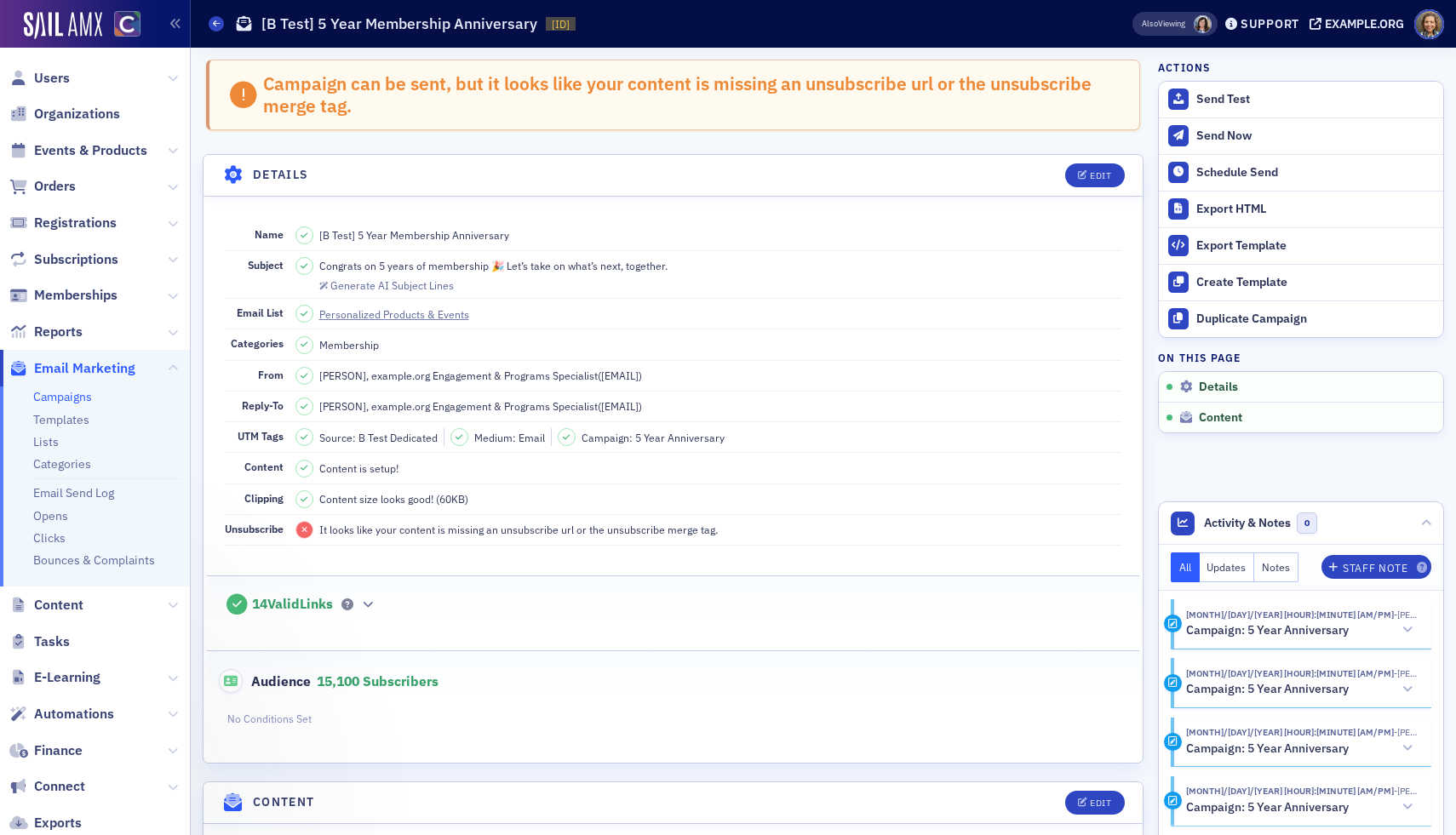 scroll, scrollTop: 0, scrollLeft: 0, axis: both 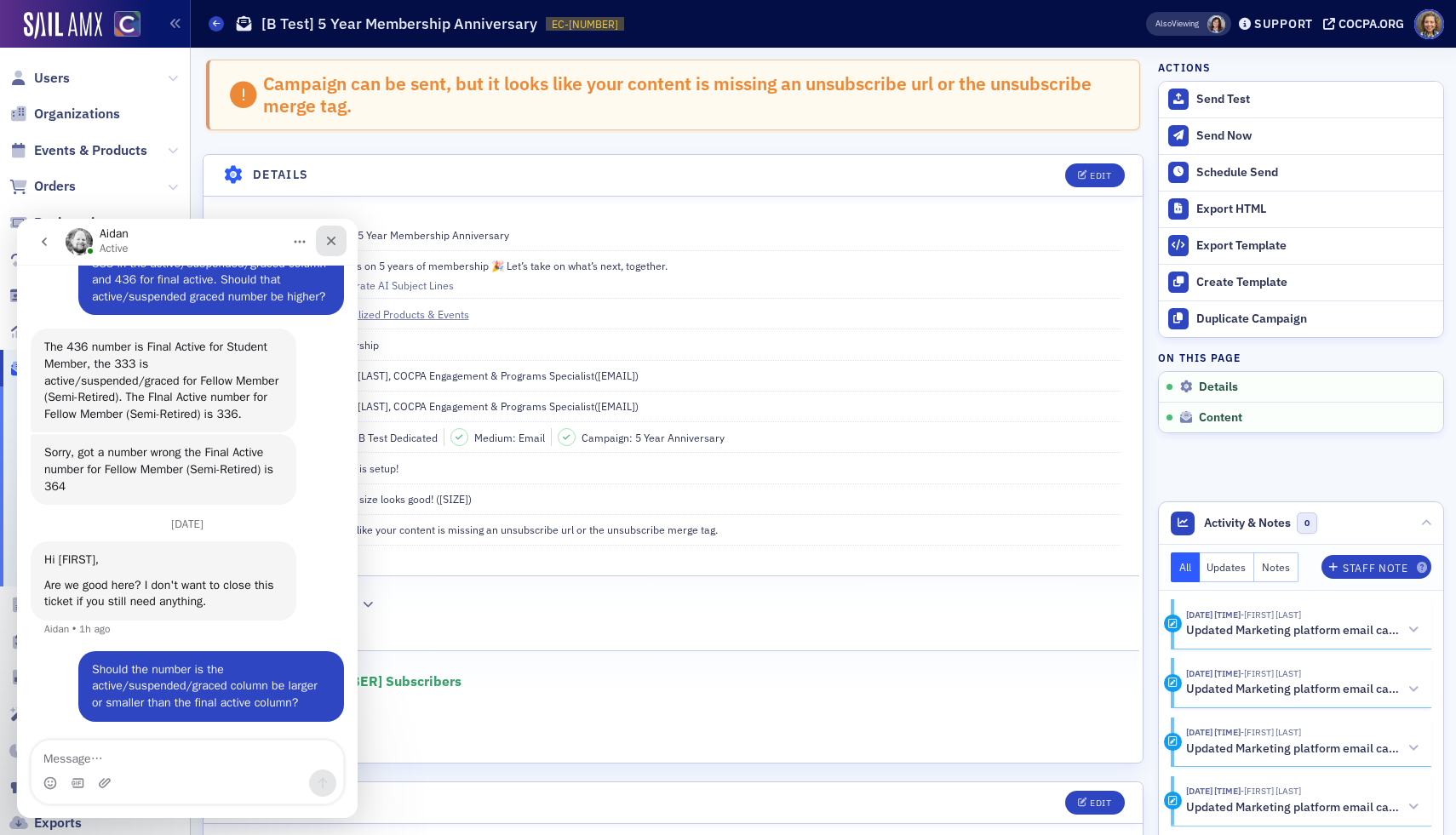click 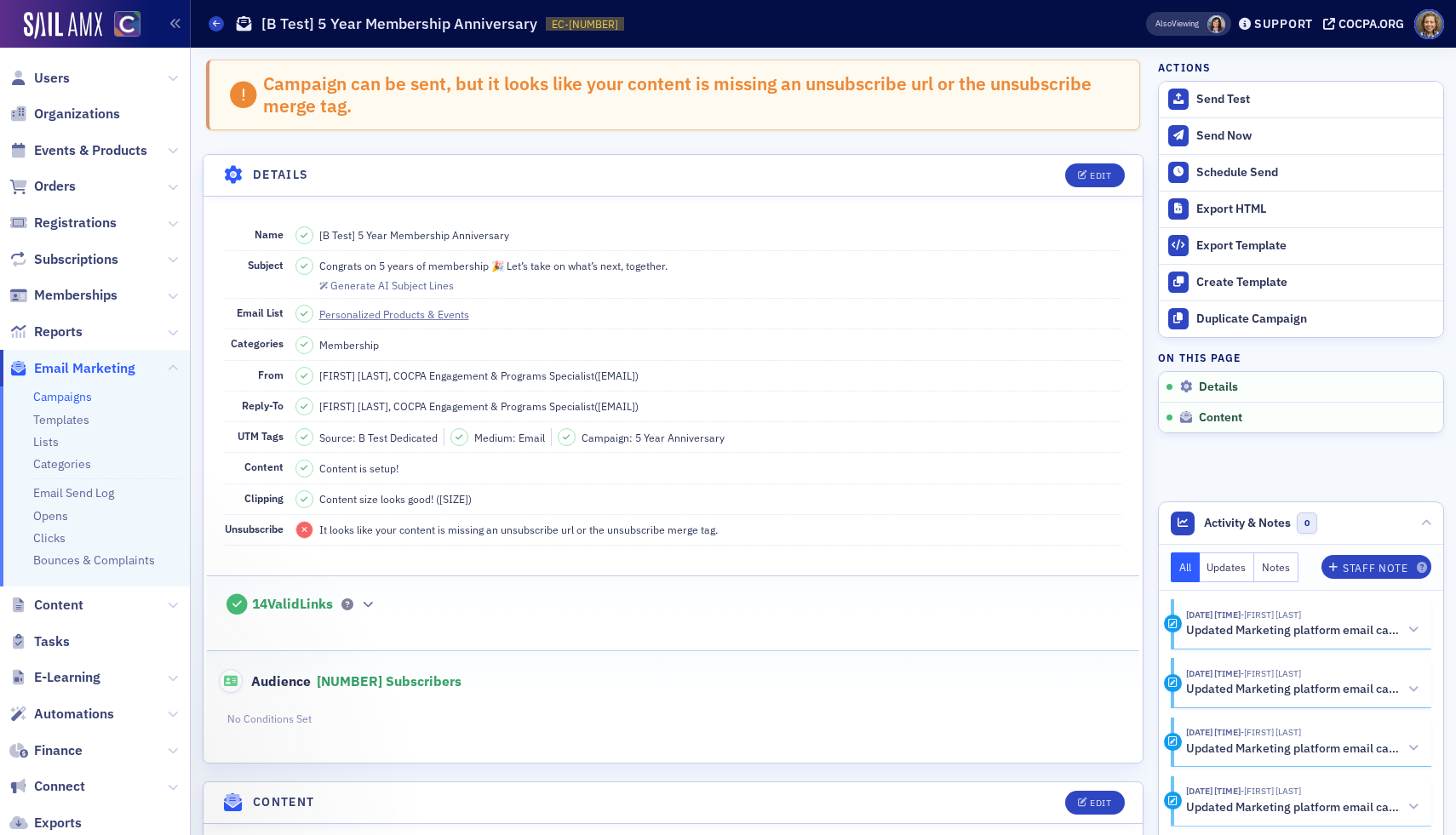 scroll, scrollTop: 0, scrollLeft: 0, axis: both 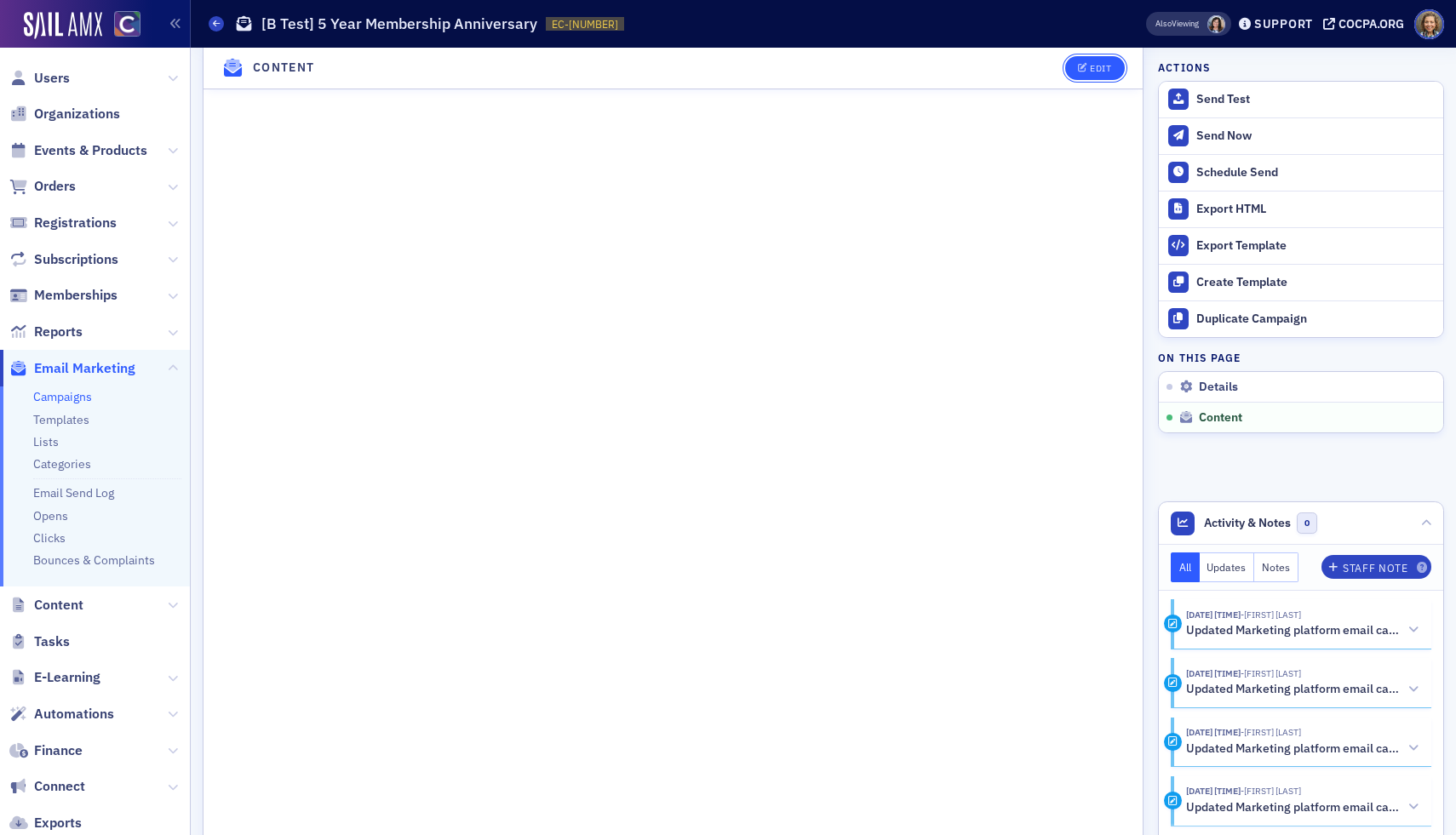 click 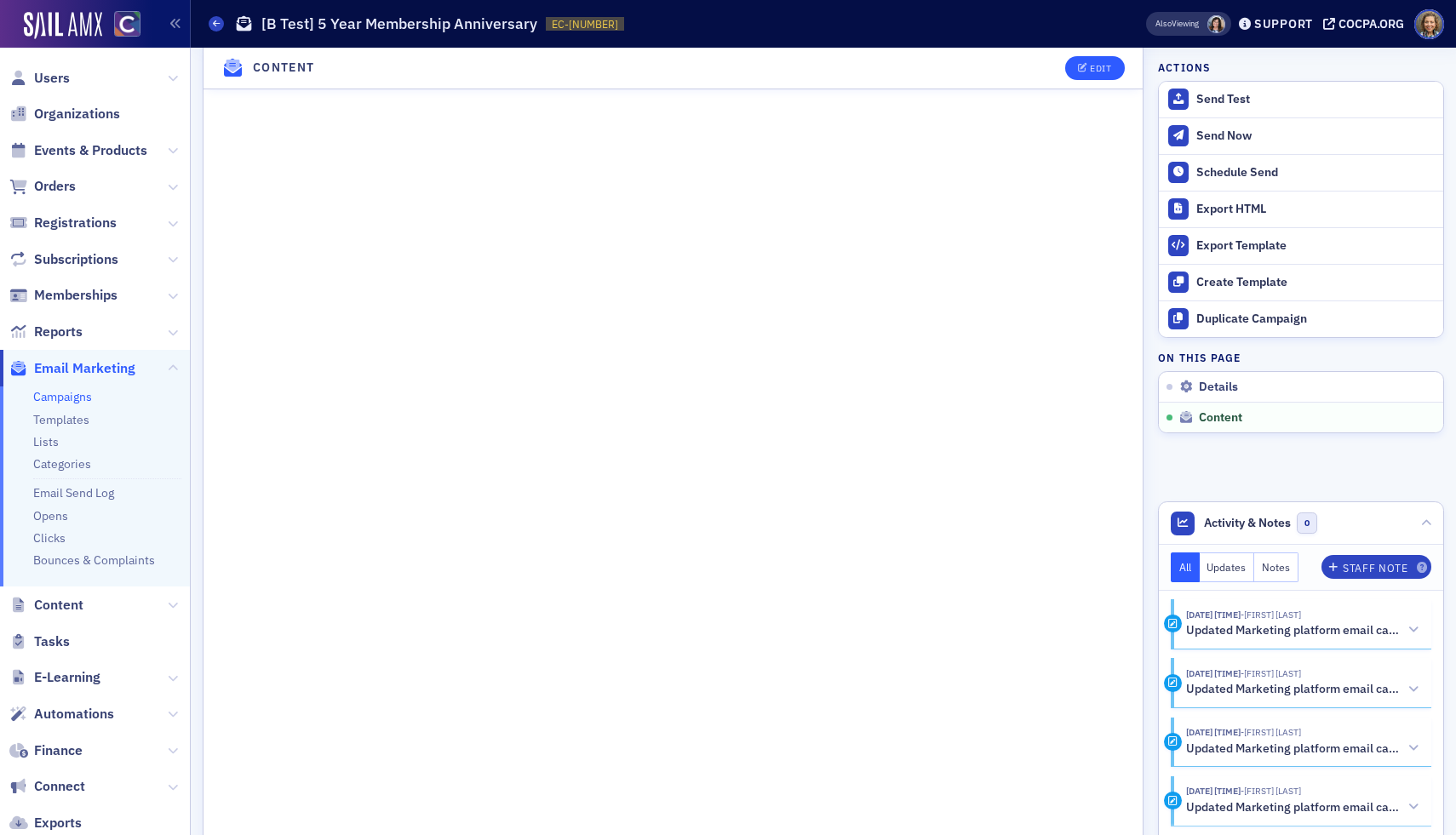 scroll, scrollTop: 0, scrollLeft: 0, axis: both 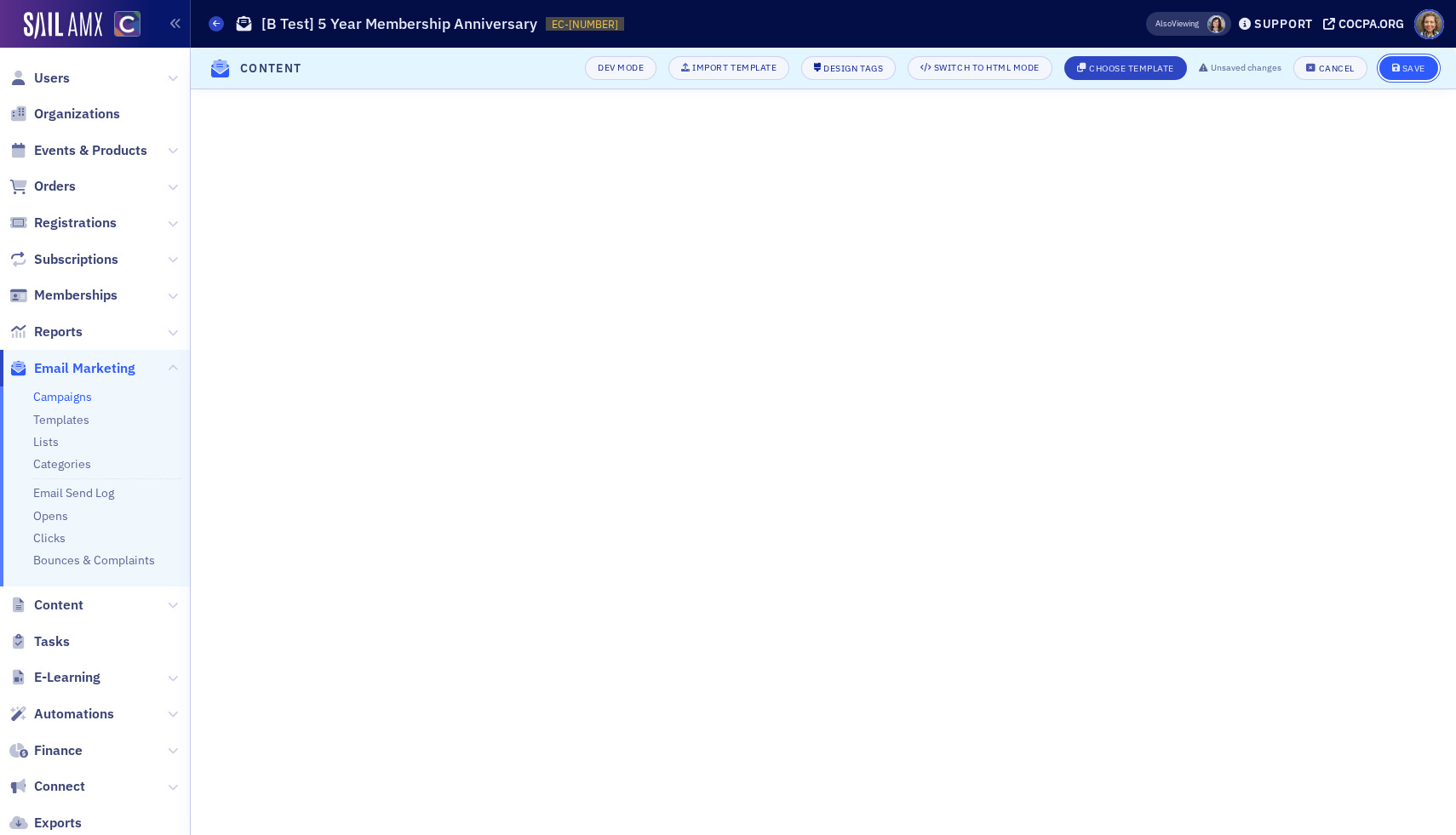click on "Save" 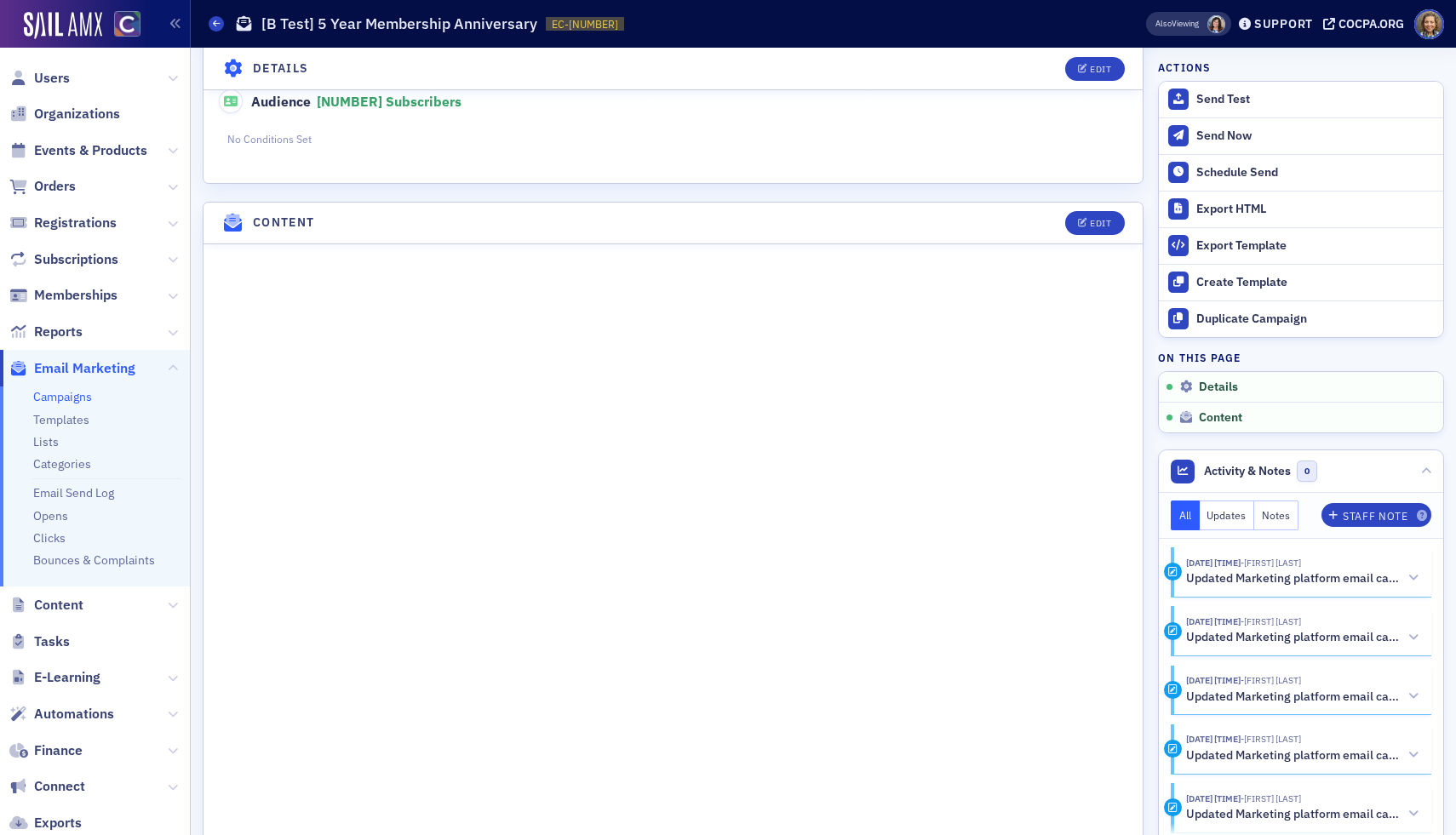 scroll, scrollTop: 565, scrollLeft: 0, axis: vertical 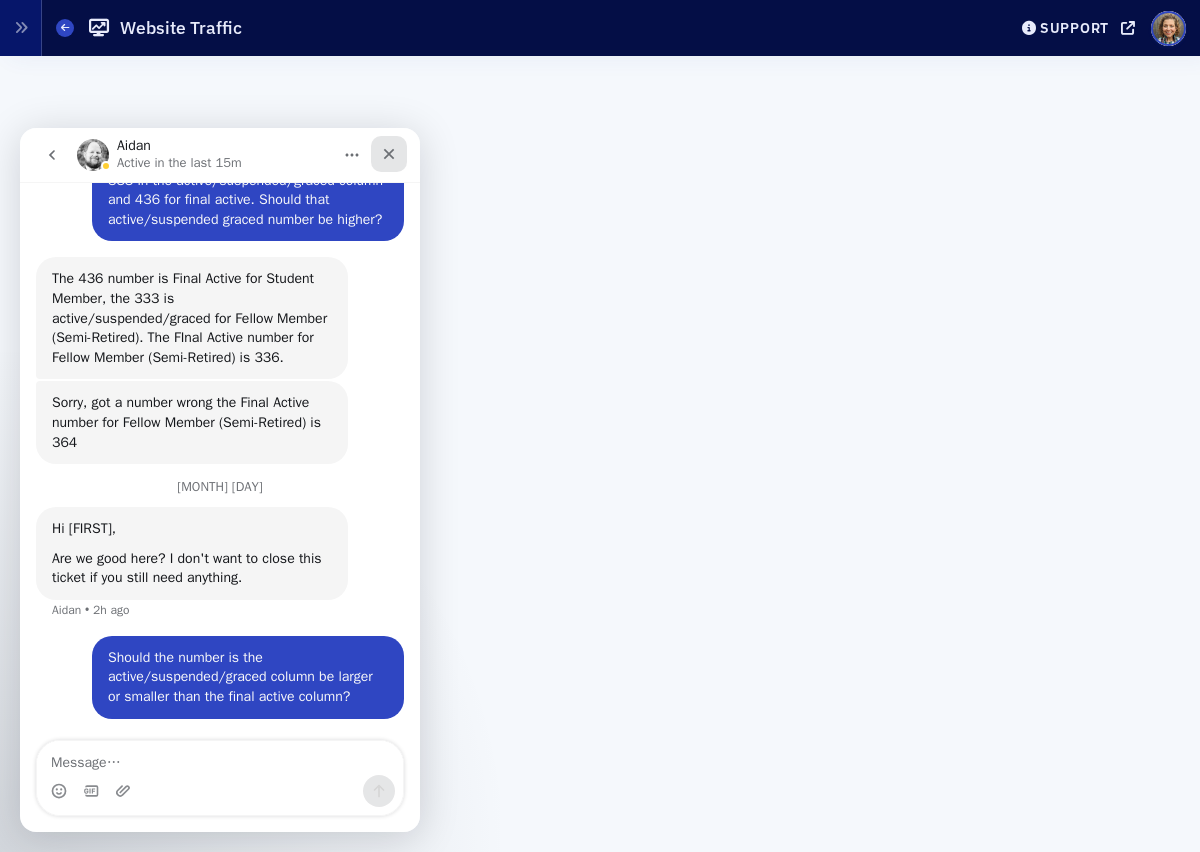 click 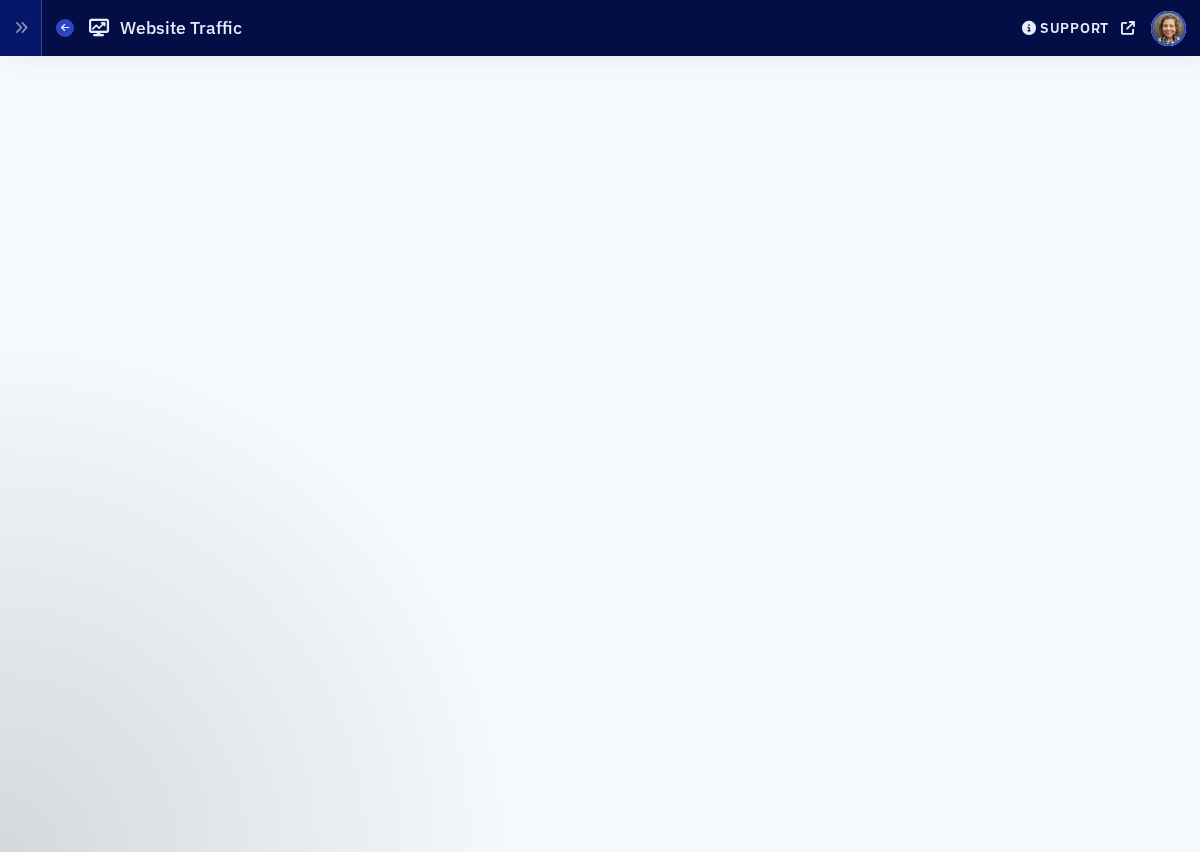 scroll, scrollTop: 0, scrollLeft: 0, axis: both 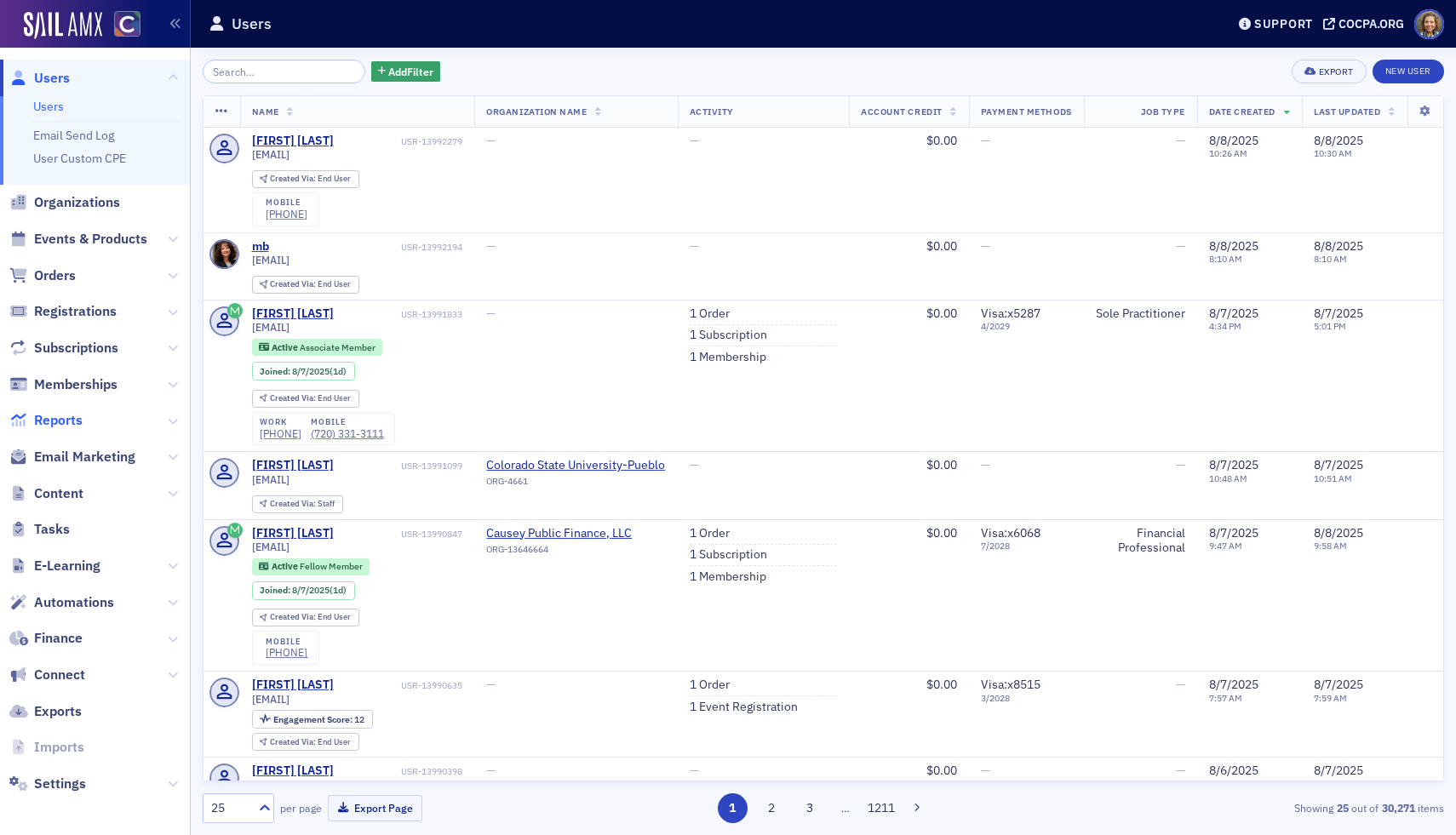 click on "Reports" 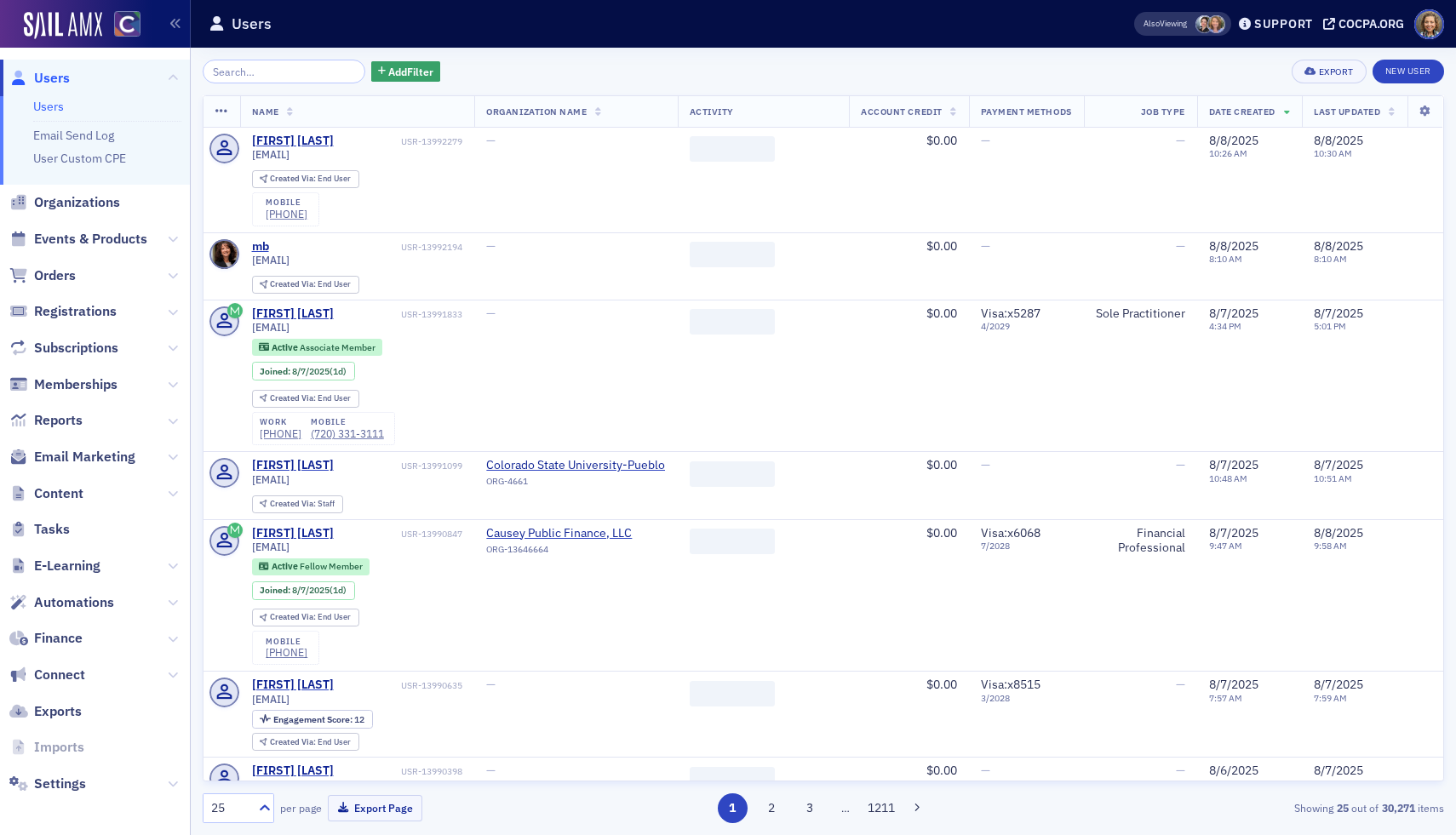 scroll, scrollTop: 0, scrollLeft: 0, axis: both 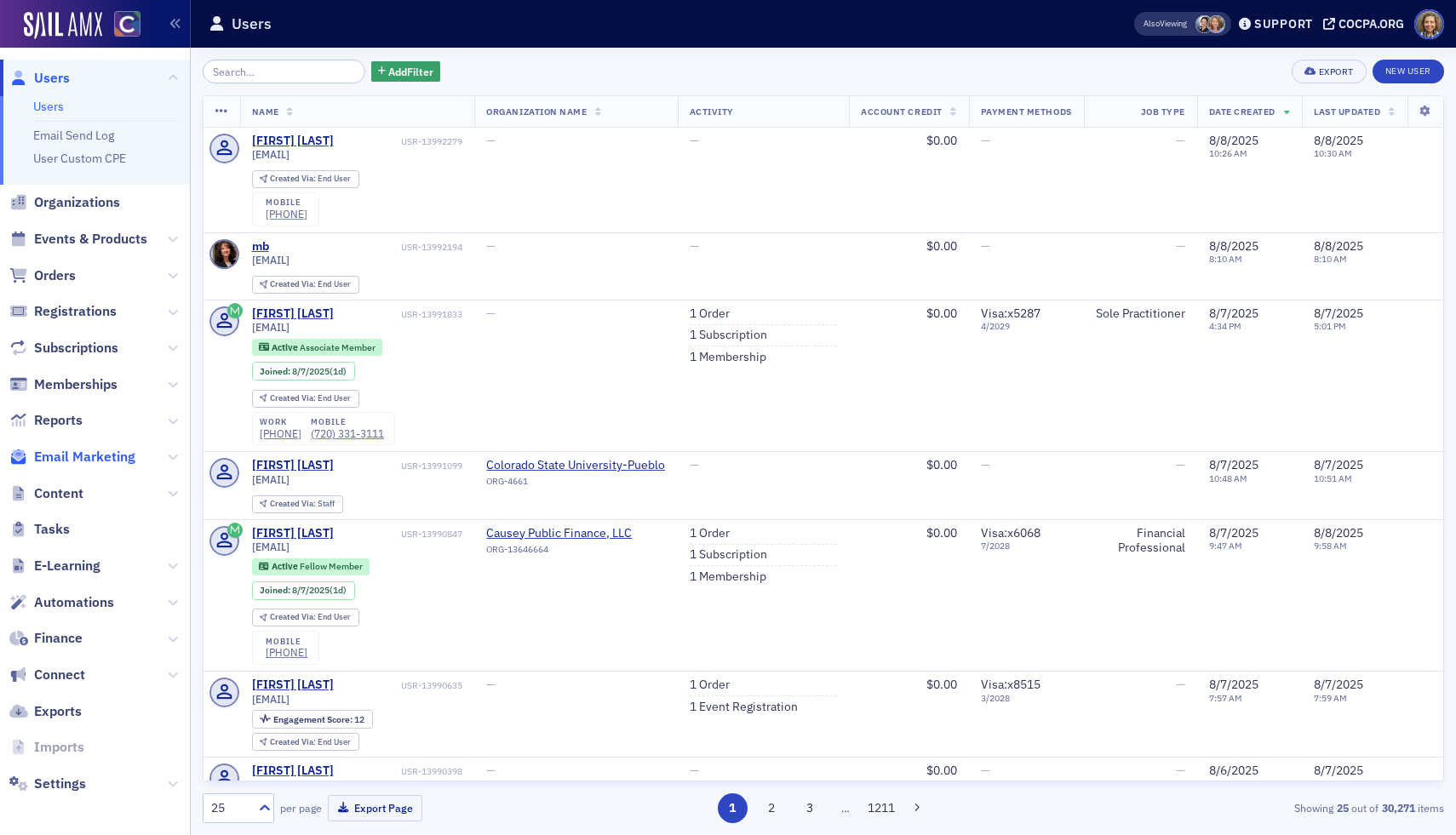 click on "Email Marketing" 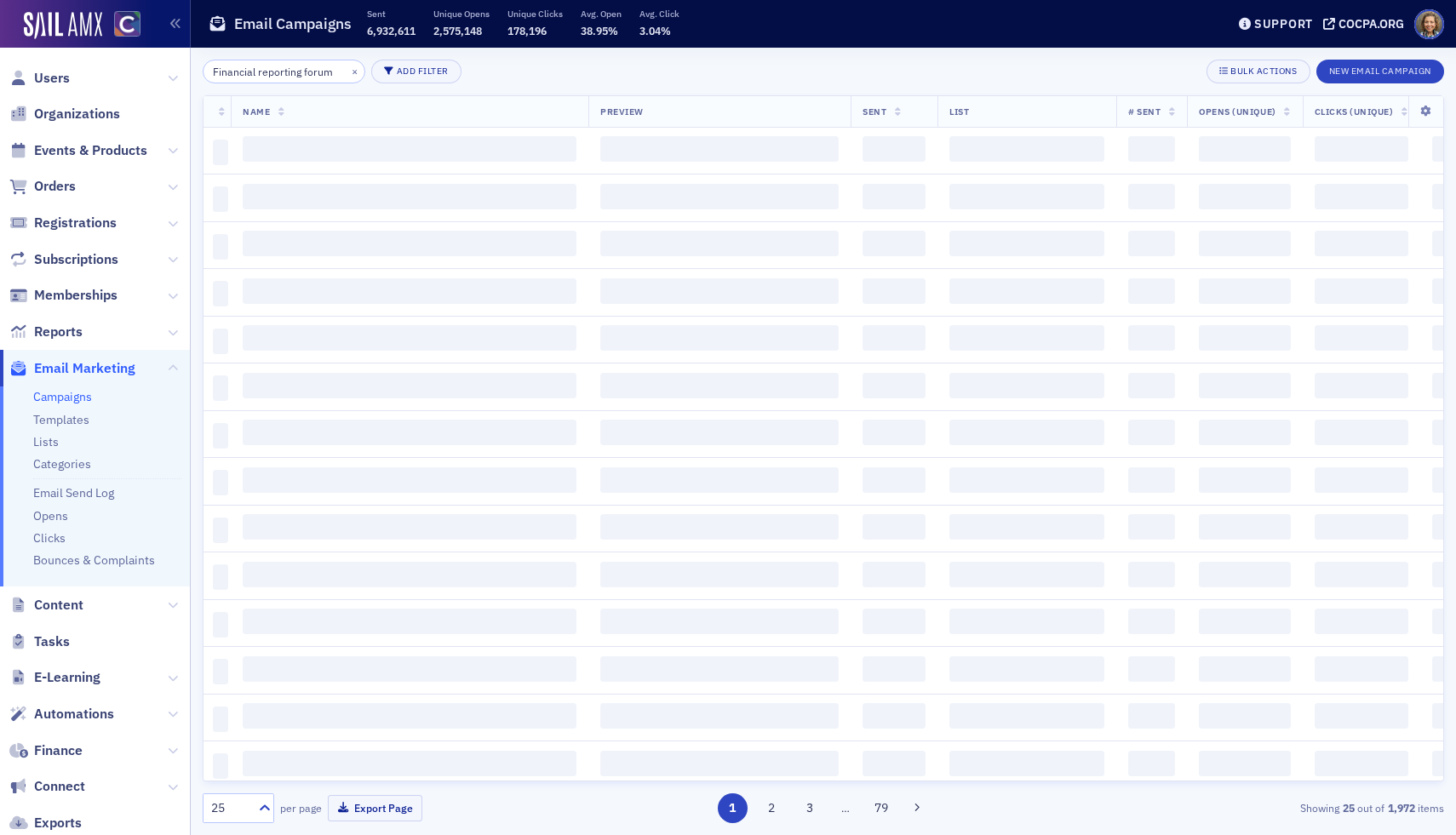 scroll, scrollTop: 0, scrollLeft: 6, axis: horizontal 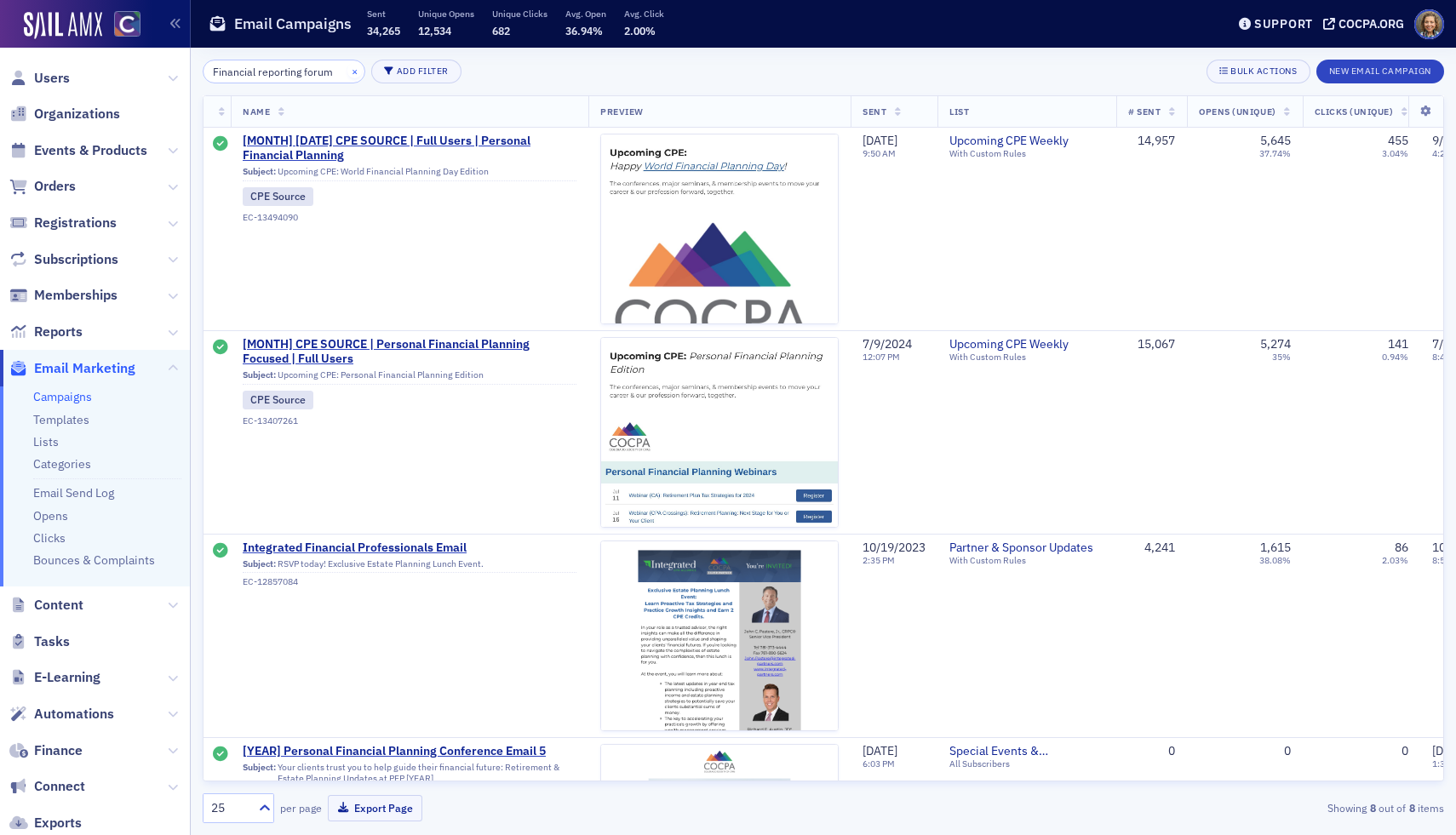 type on "Financial reporting forum" 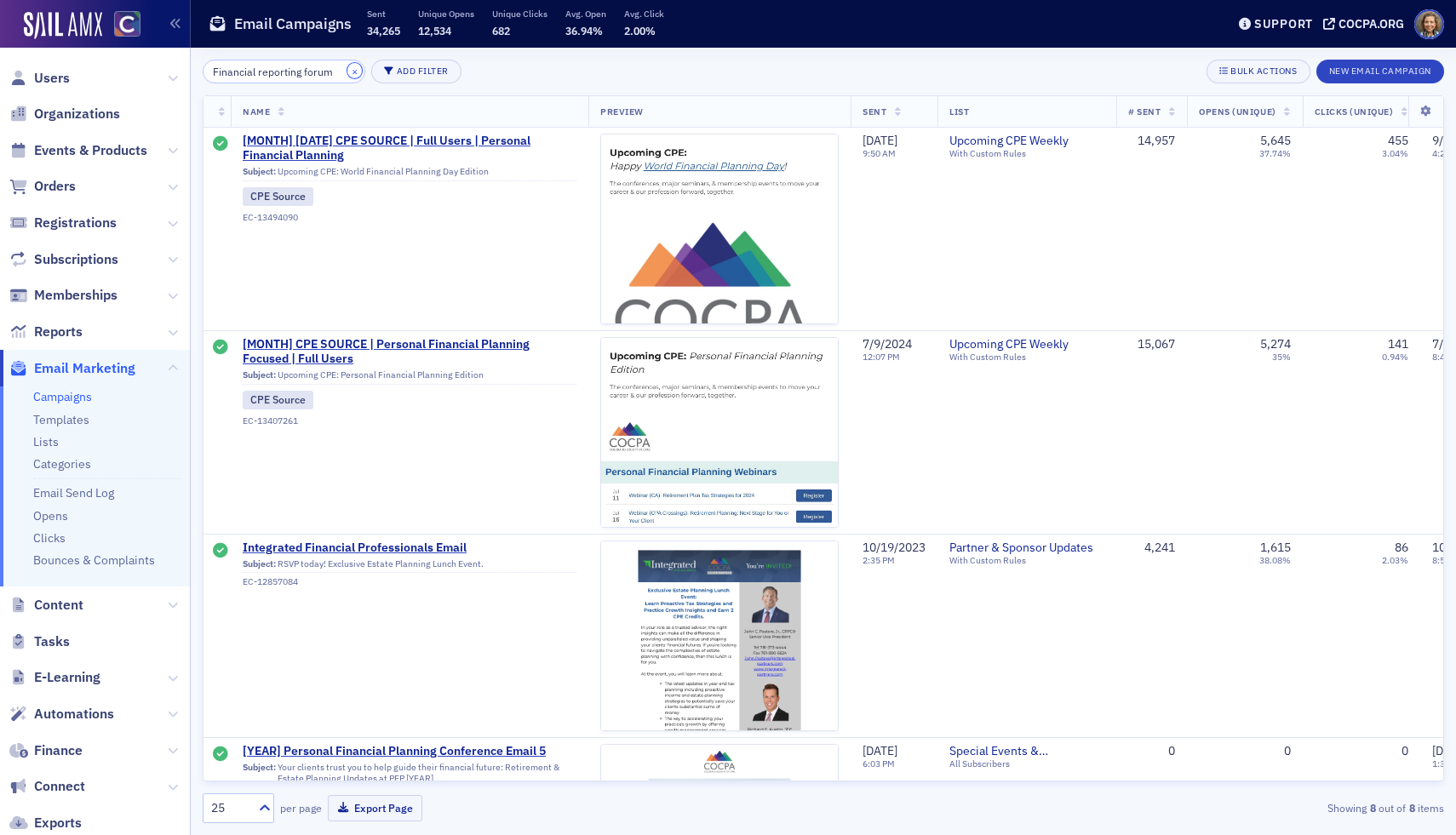 scroll, scrollTop: 0, scrollLeft: 0, axis: both 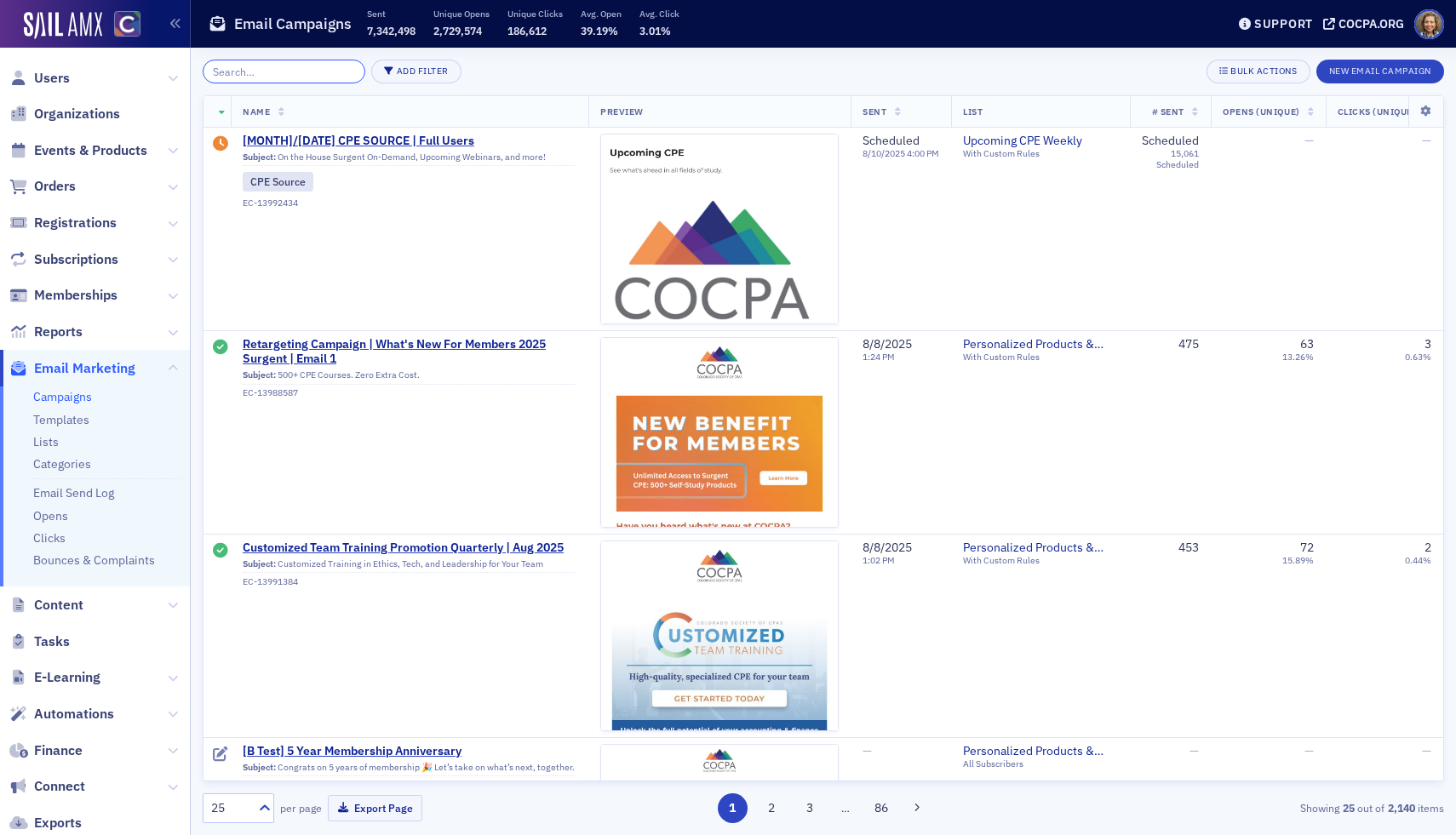 click 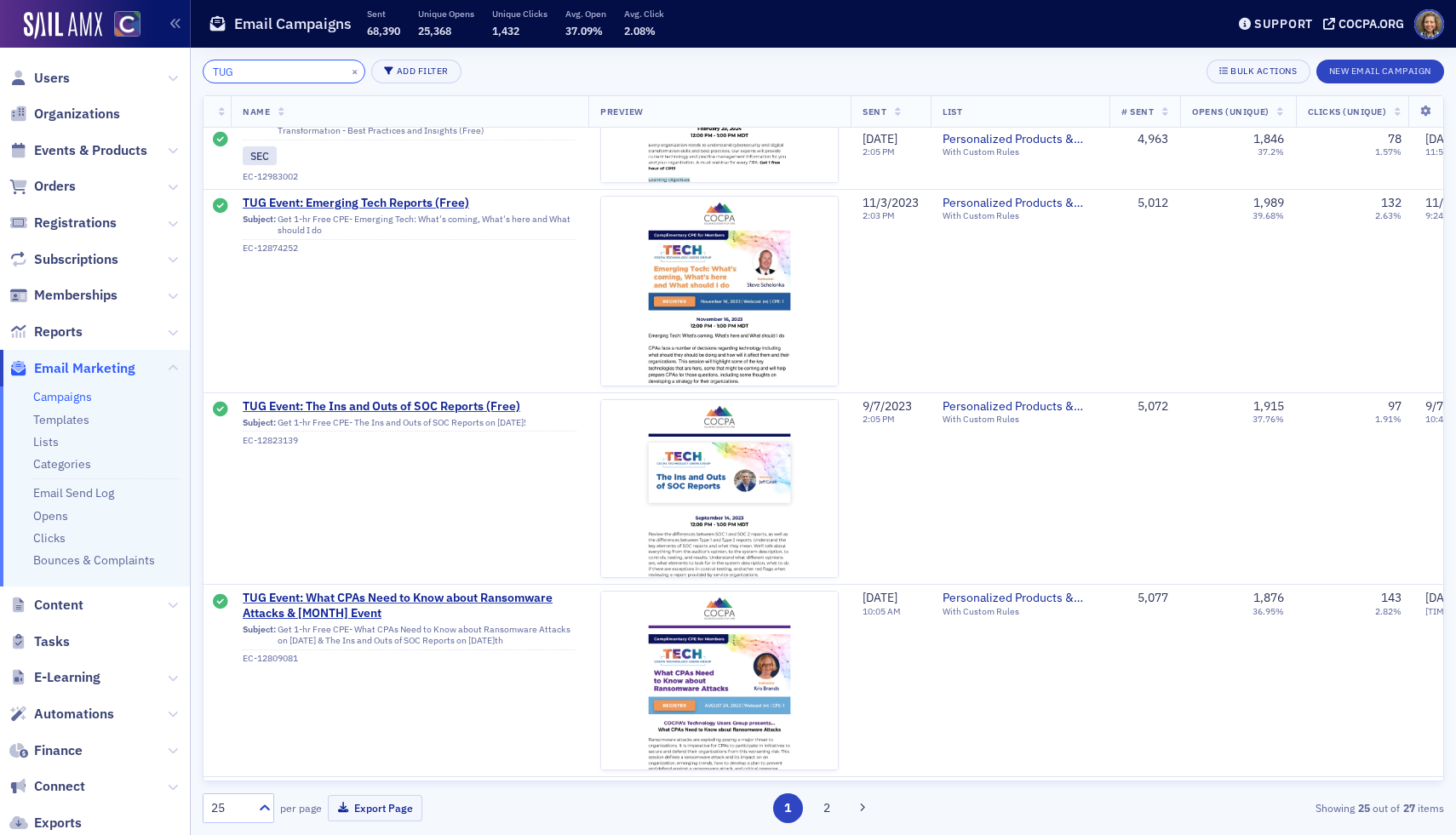 scroll, scrollTop: 1568, scrollLeft: 0, axis: vertical 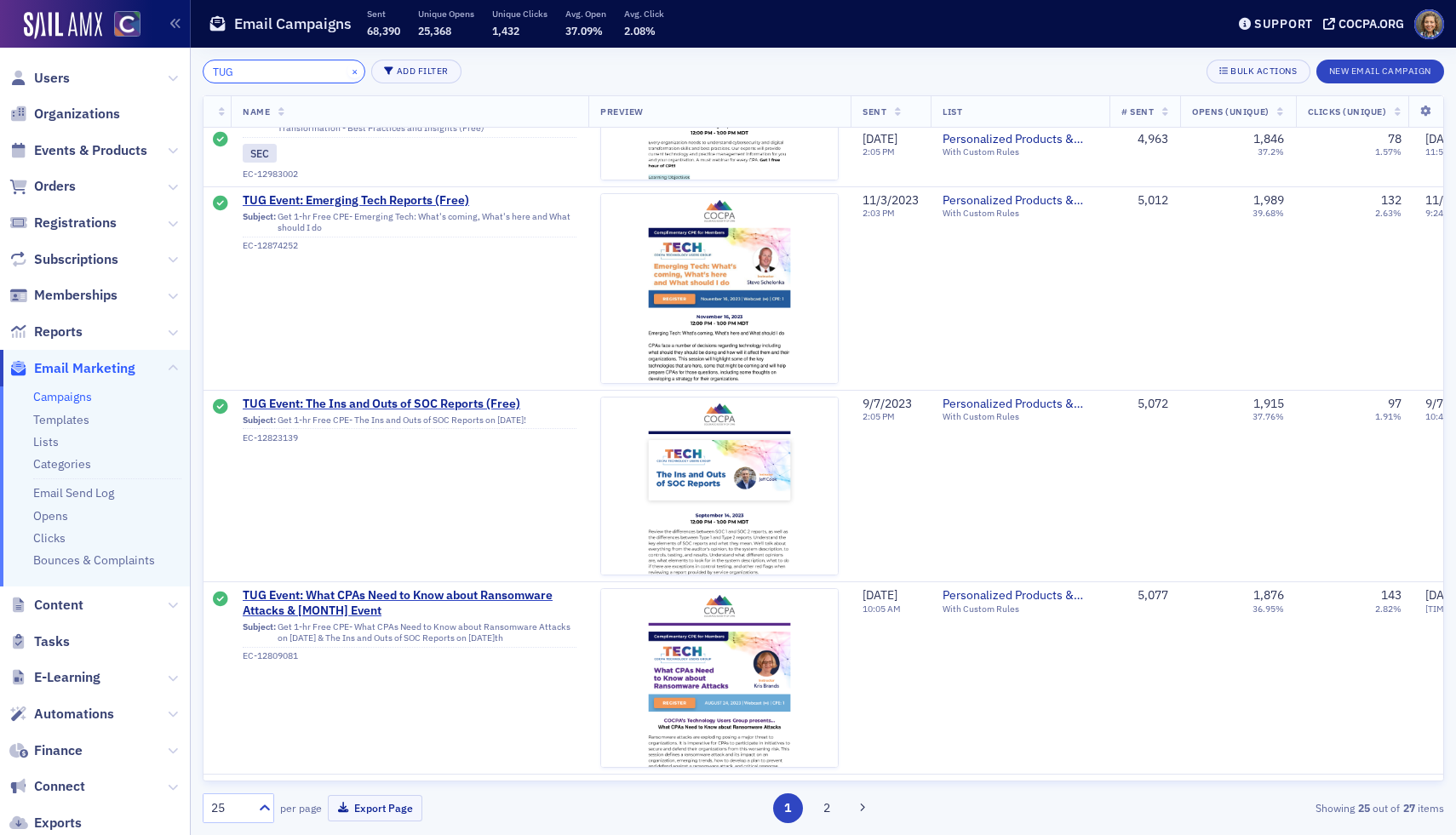 type on "TUG" 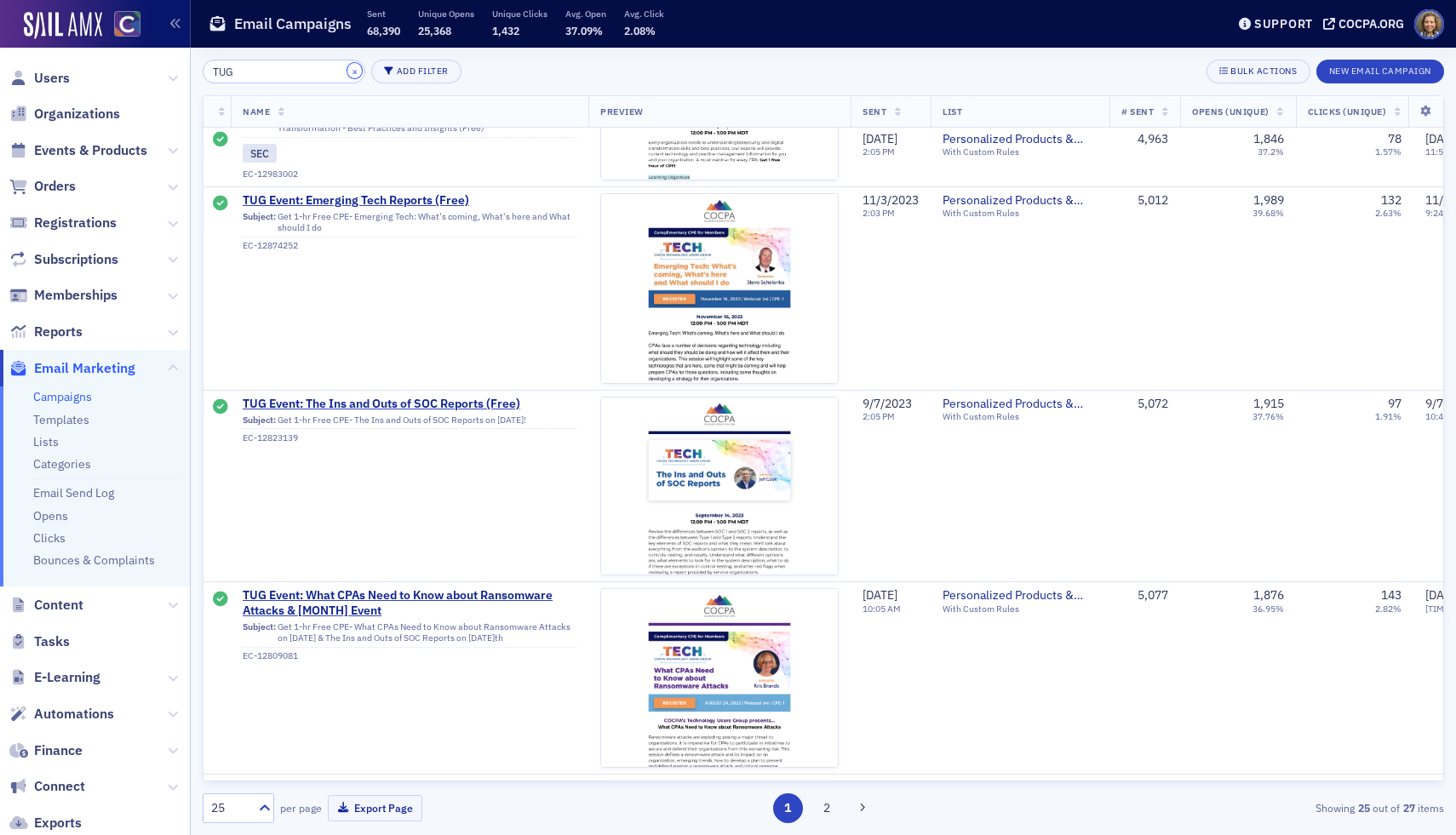 click on "×" 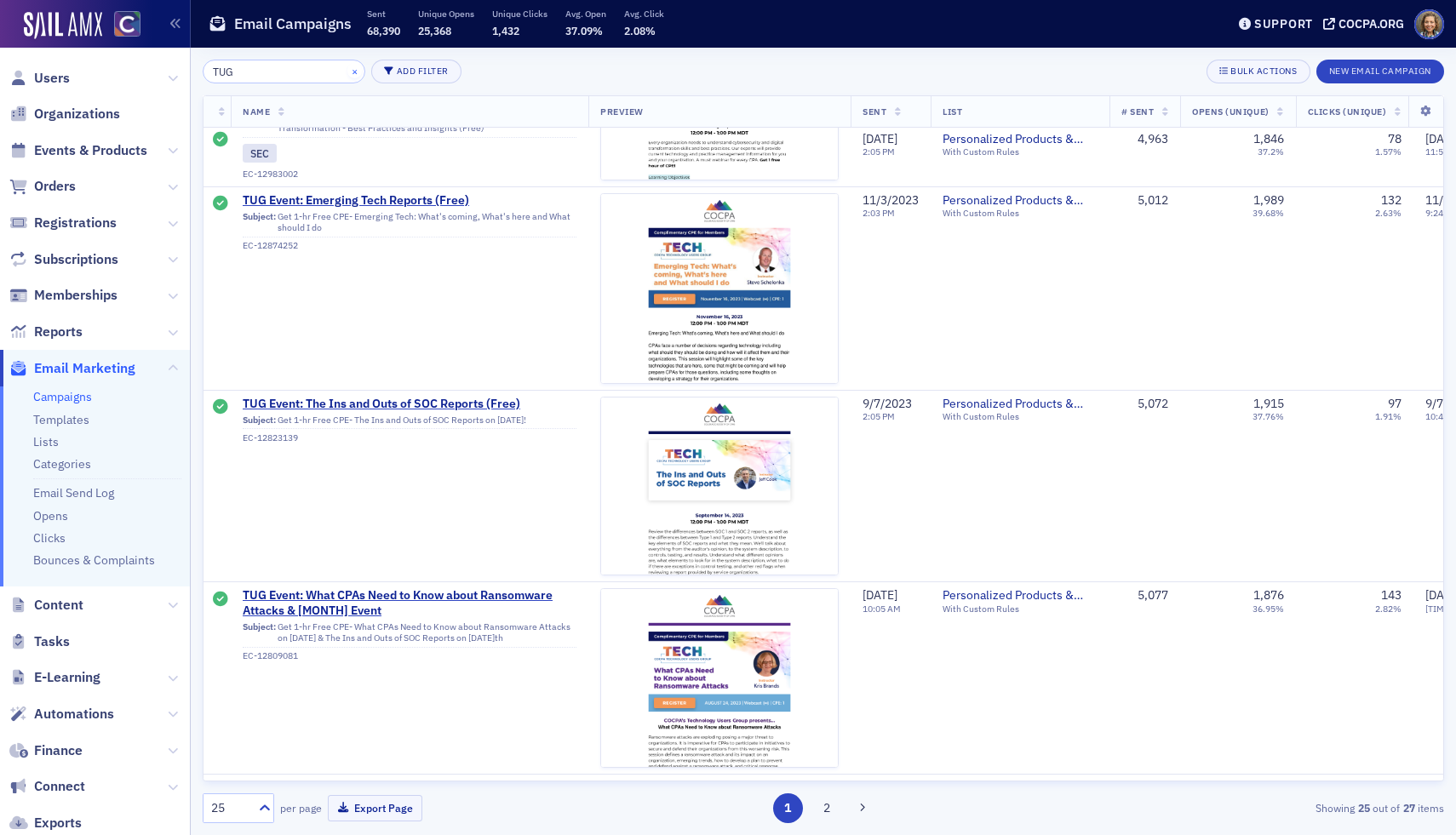 type 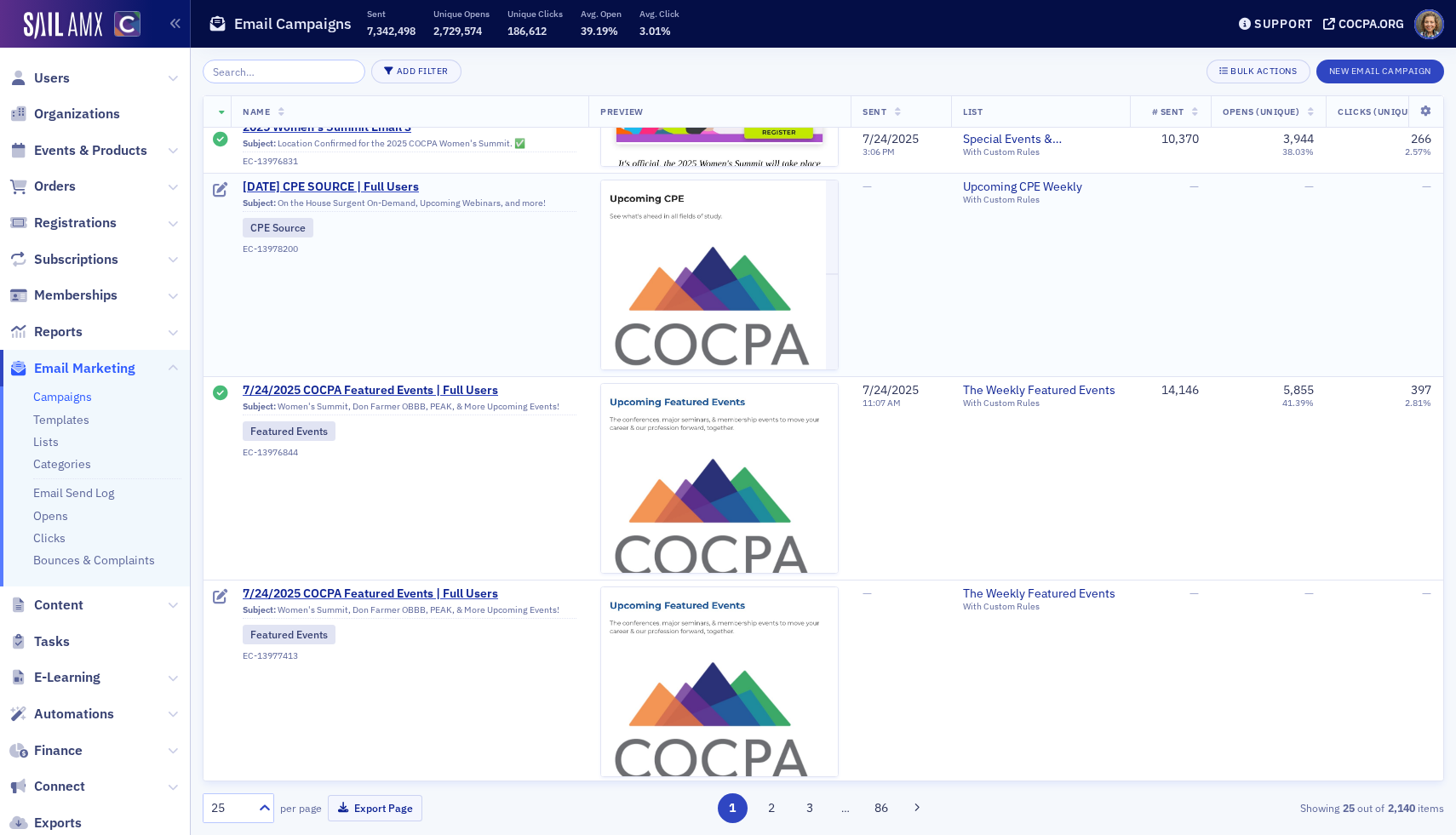 scroll, scrollTop: 4432, scrollLeft: 0, axis: vertical 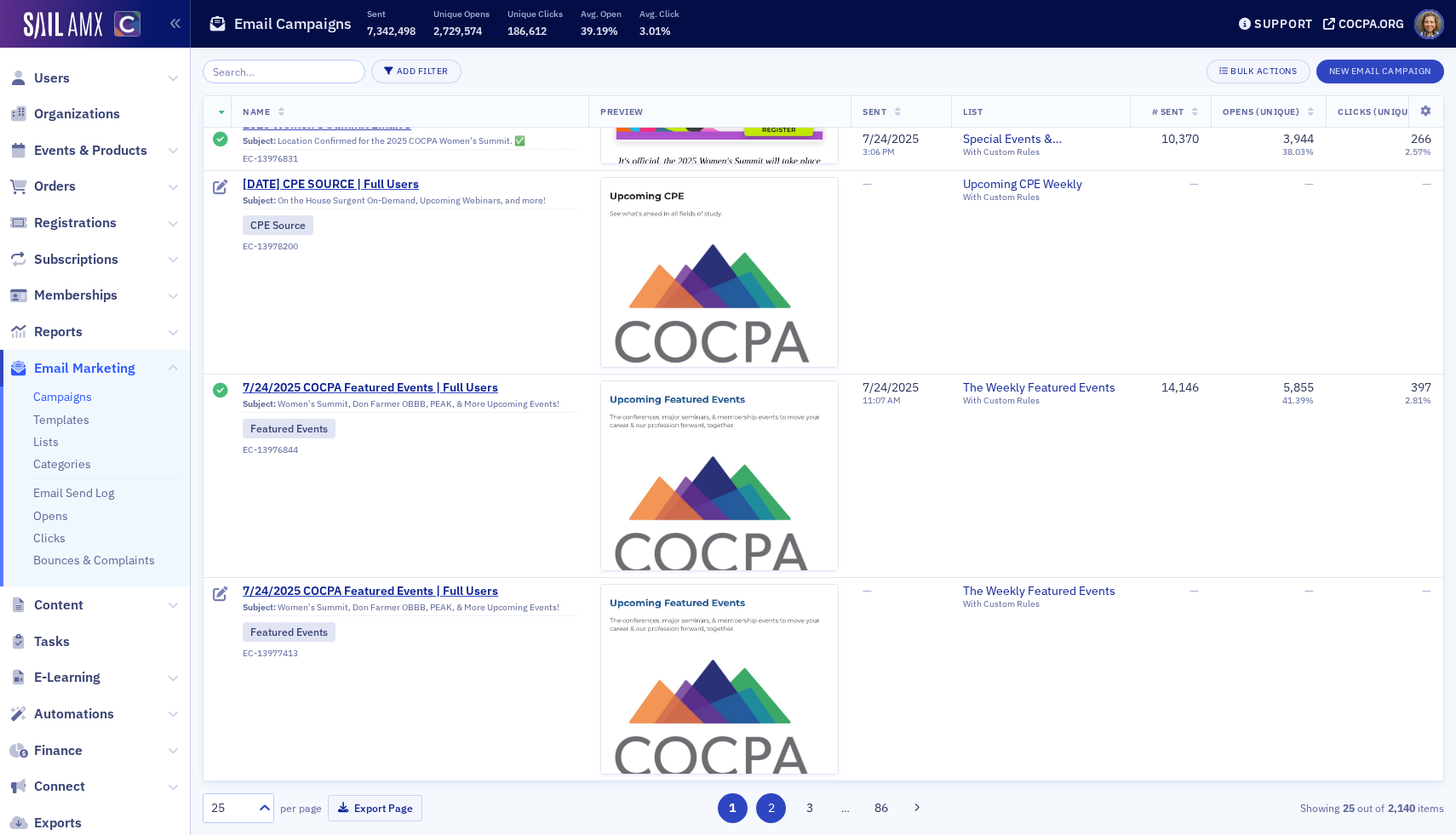click on "2" 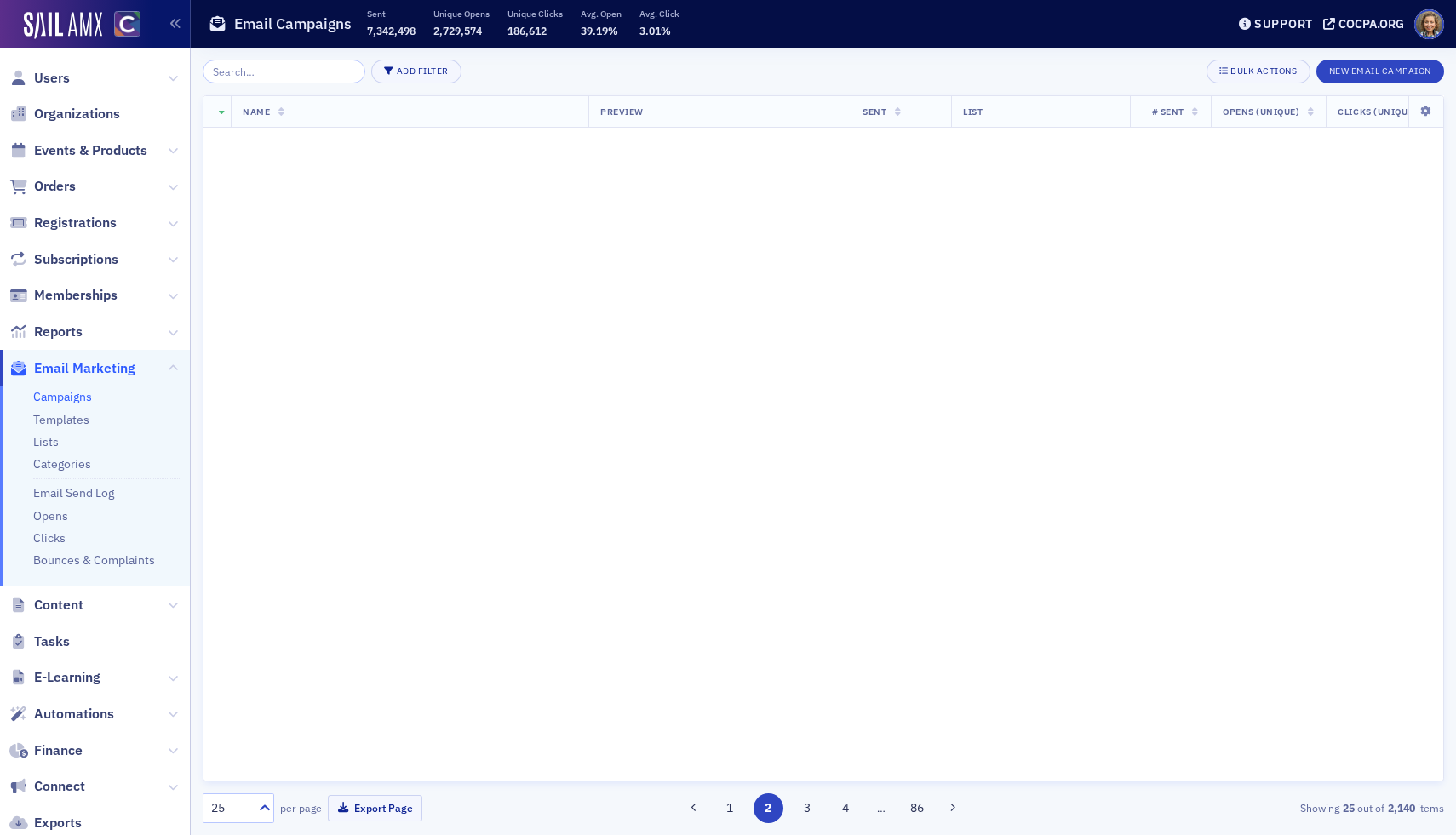 scroll, scrollTop: 0, scrollLeft: 0, axis: both 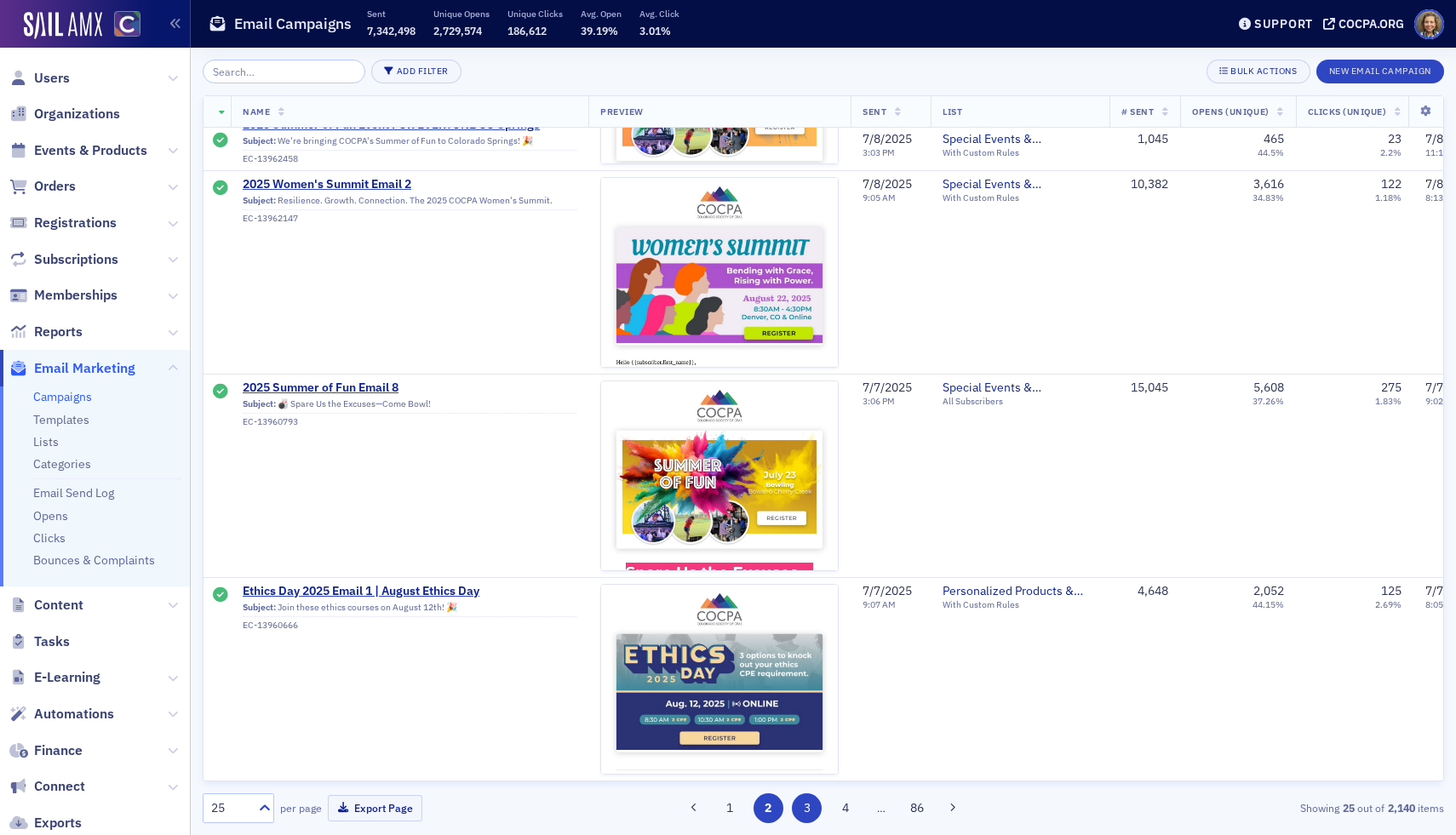 click on "3" 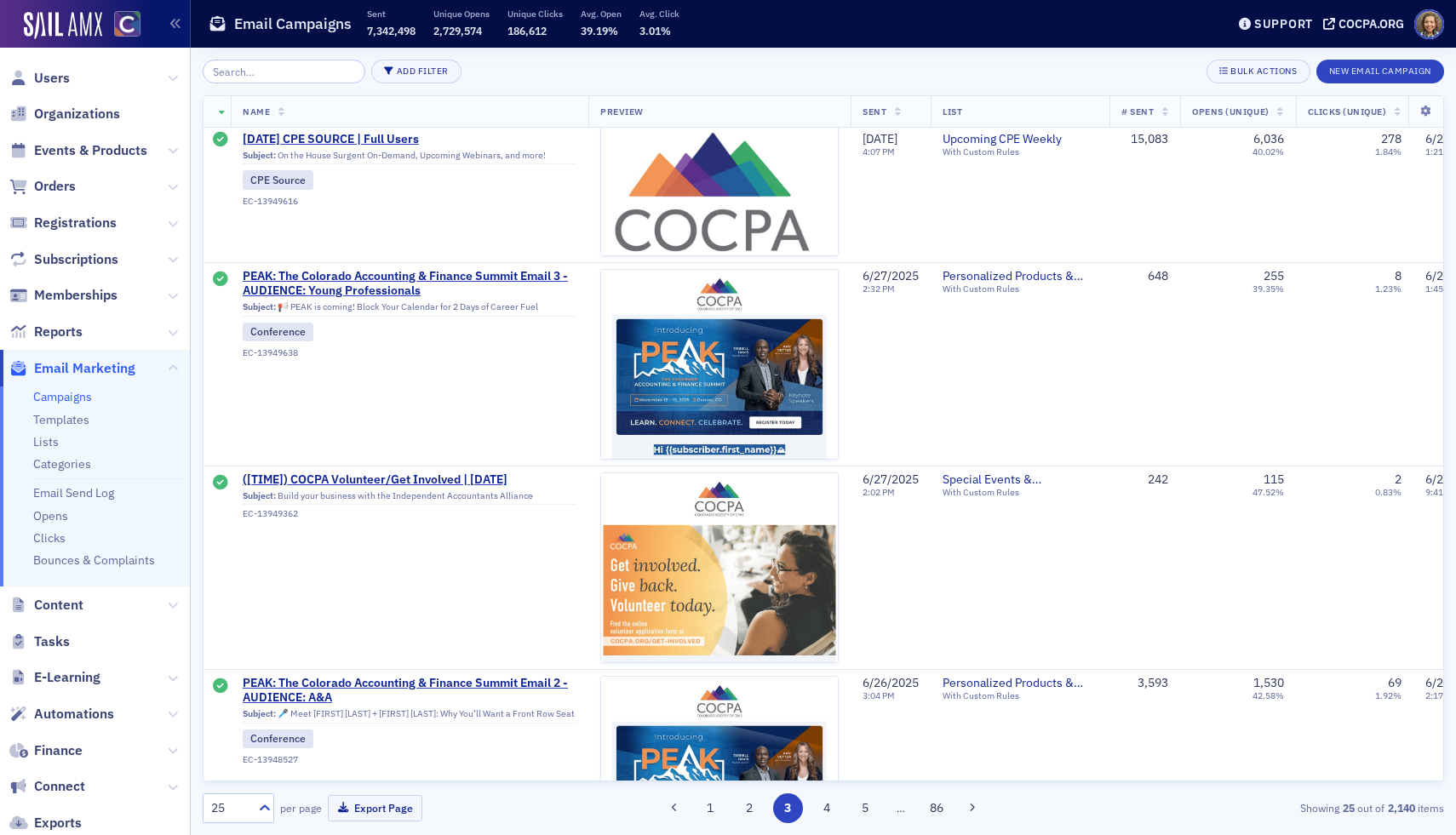 scroll, scrollTop: 1308, scrollLeft: 0, axis: vertical 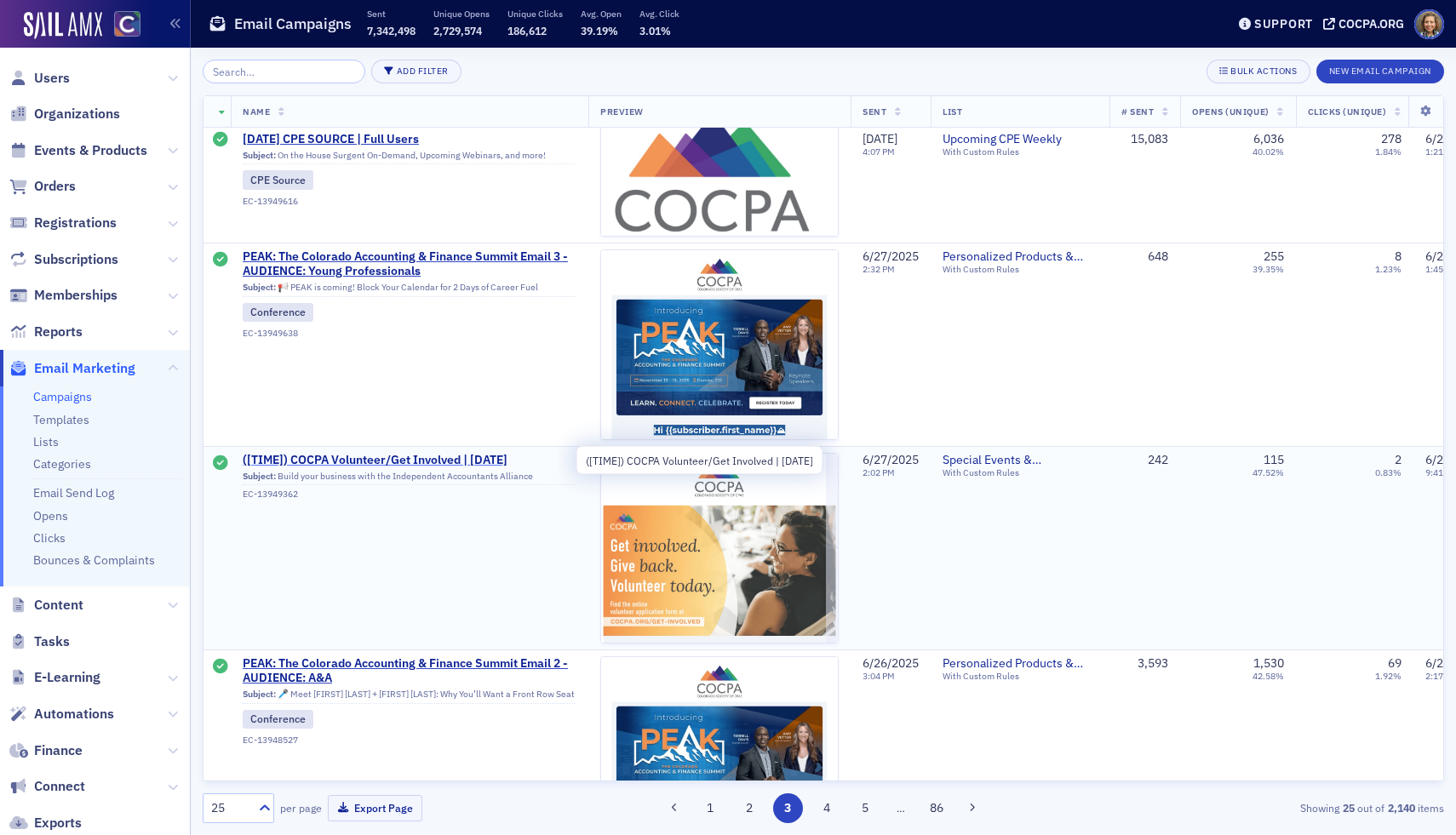 click on "([TIME]) COCPA Volunteer/Get Involved | [DATE]" 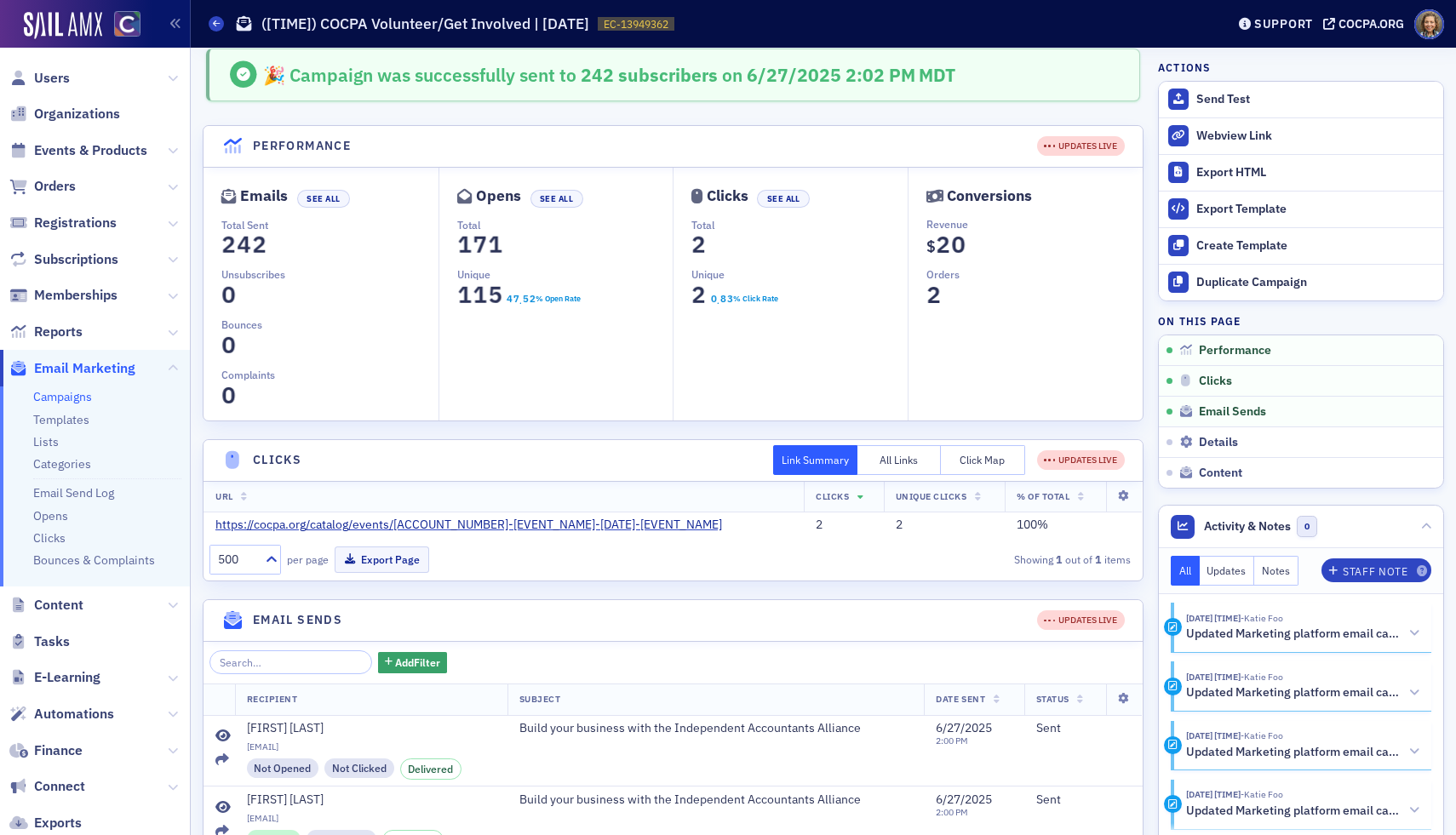 scroll, scrollTop: 0, scrollLeft: 0, axis: both 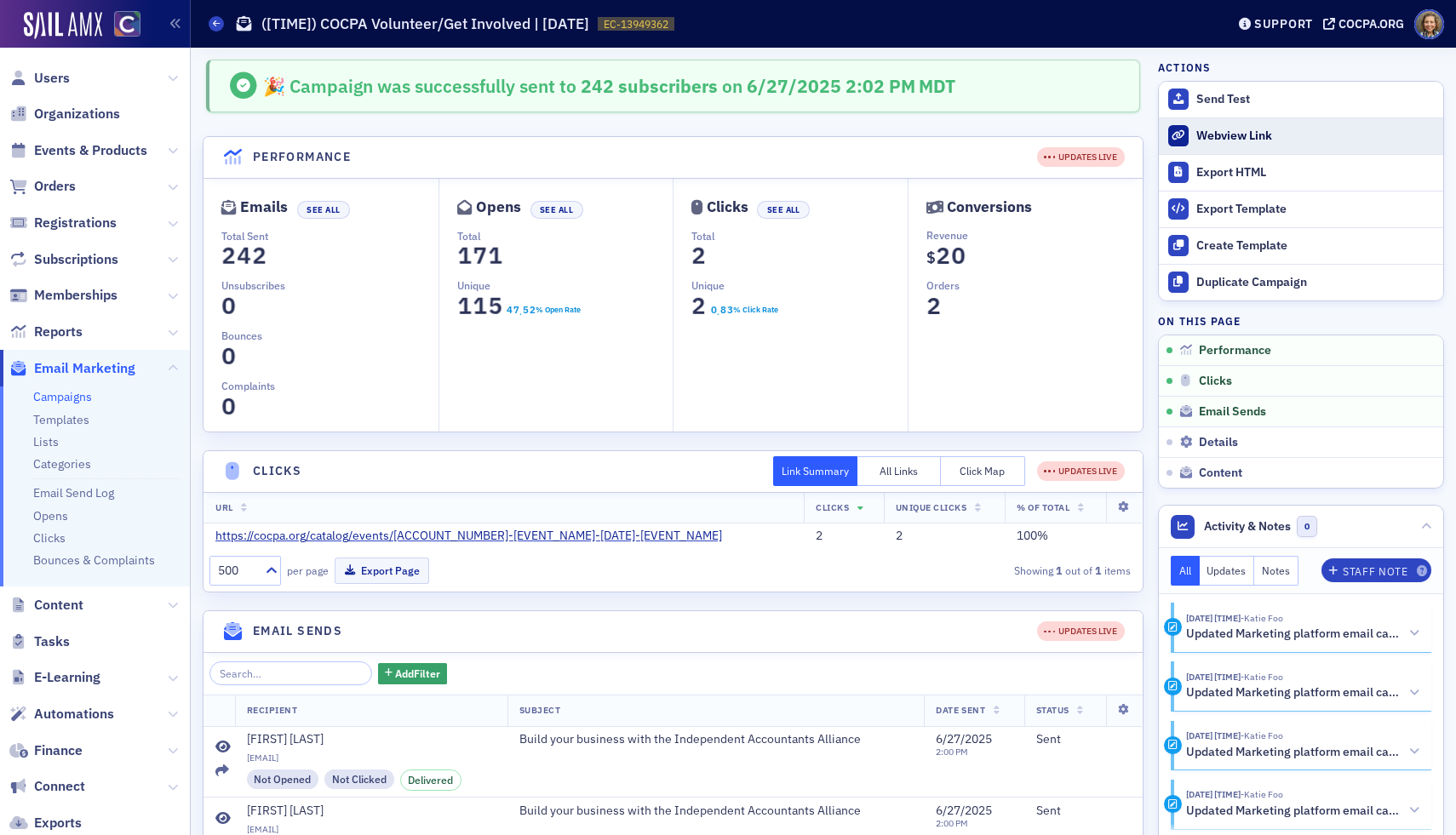 click on "Webview Link" 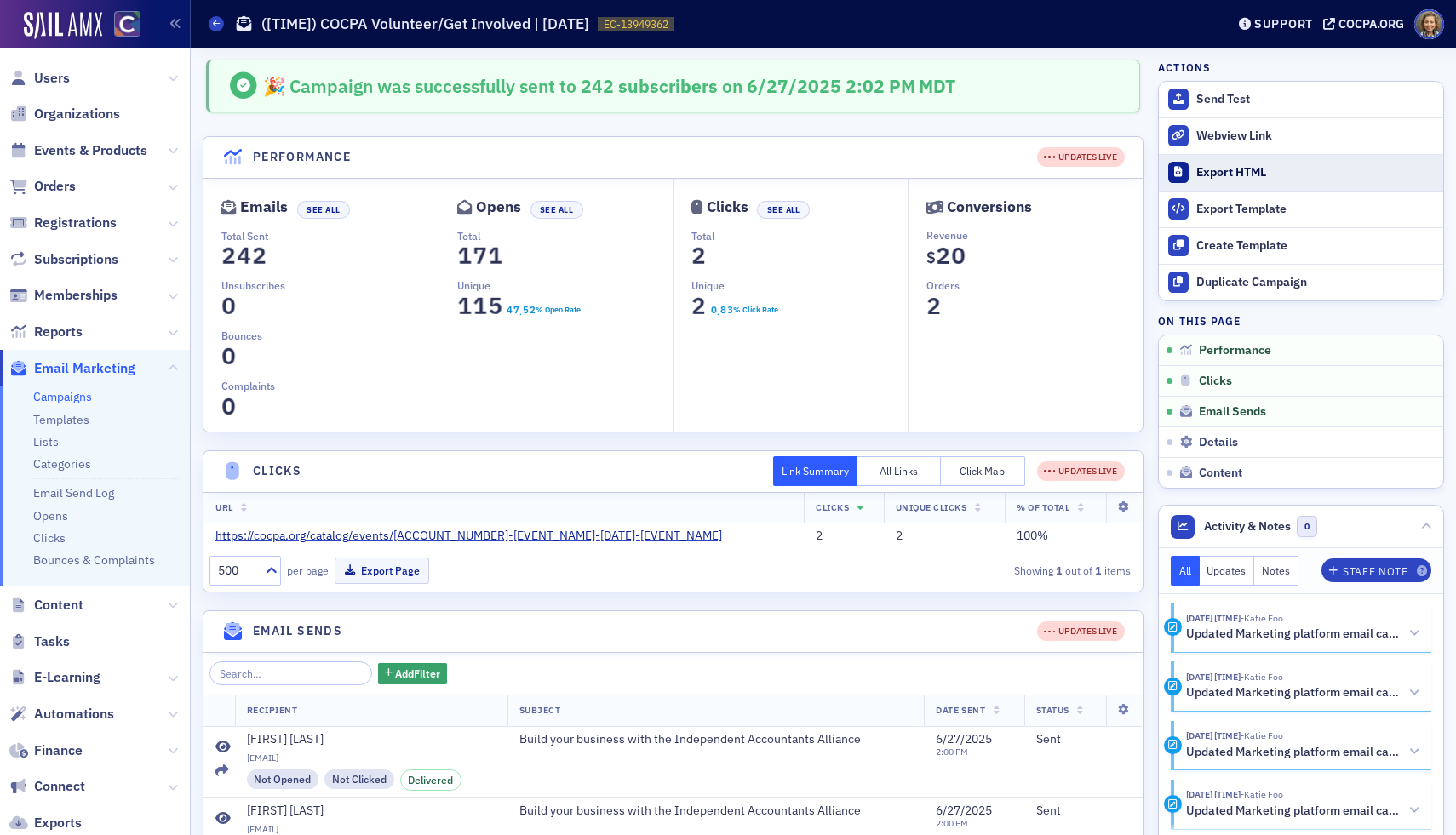 click on "Export HTML" 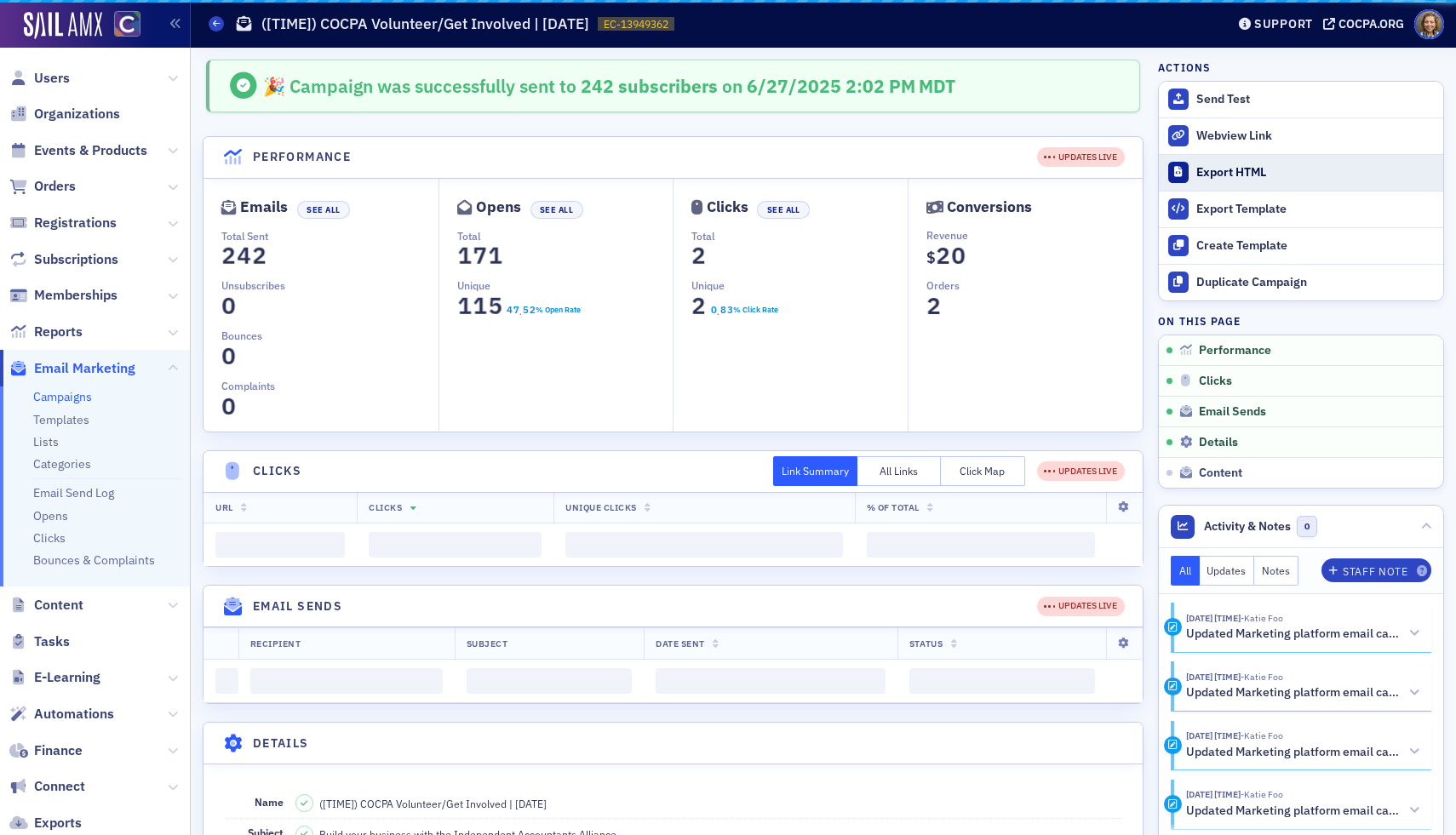 click on "Export HTML" 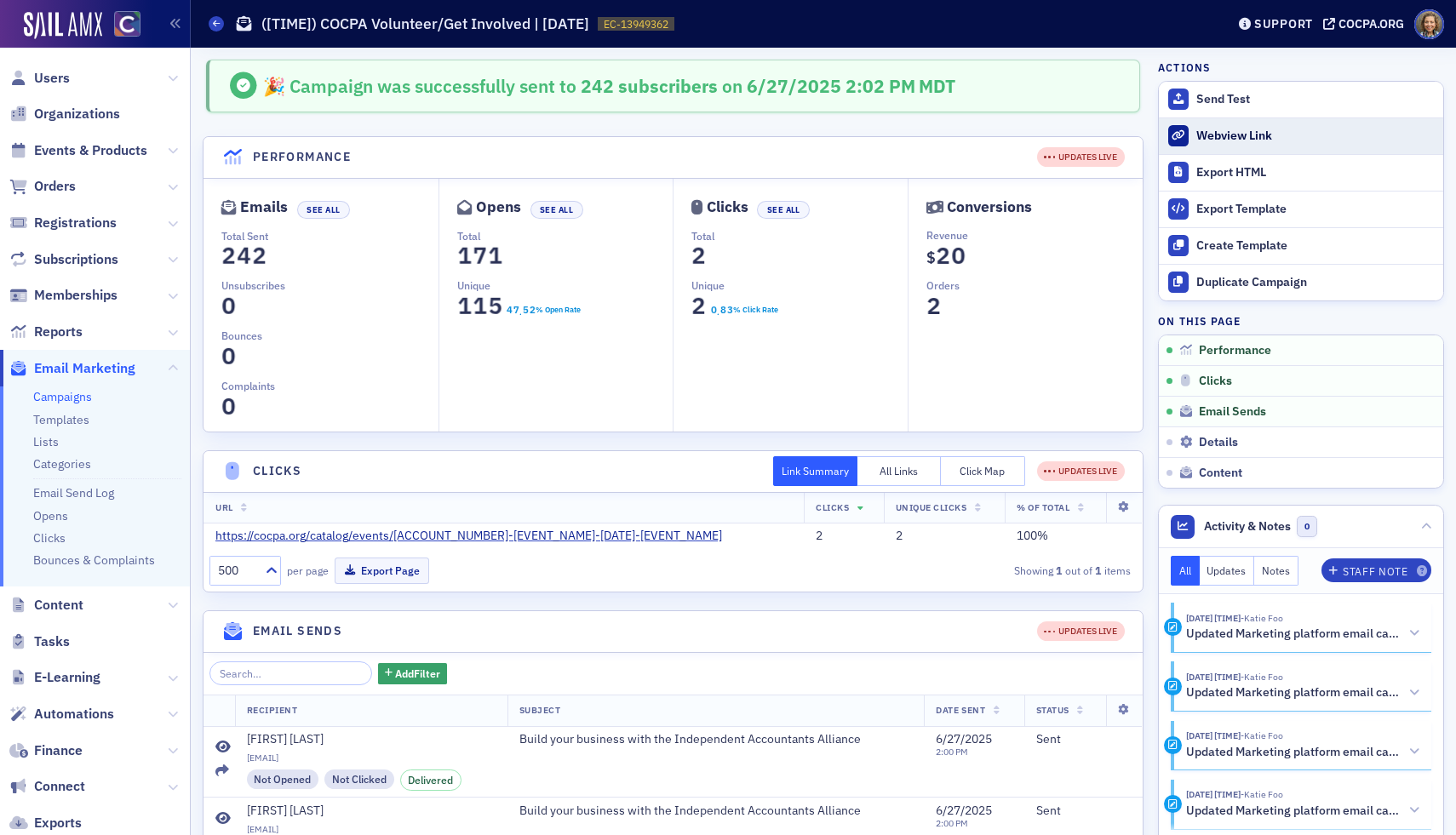 click on "Webview Link" 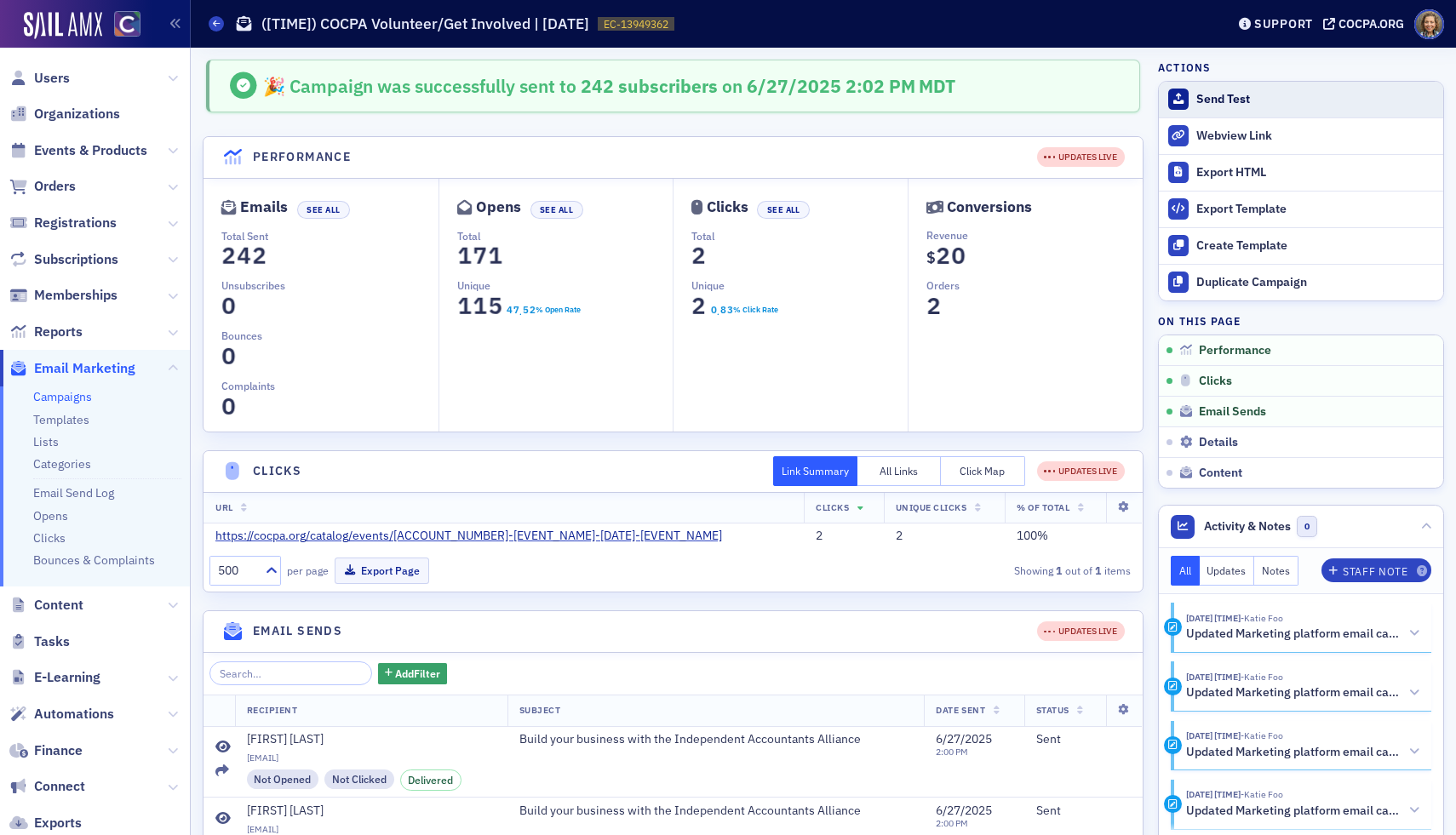 click on "Send Test" 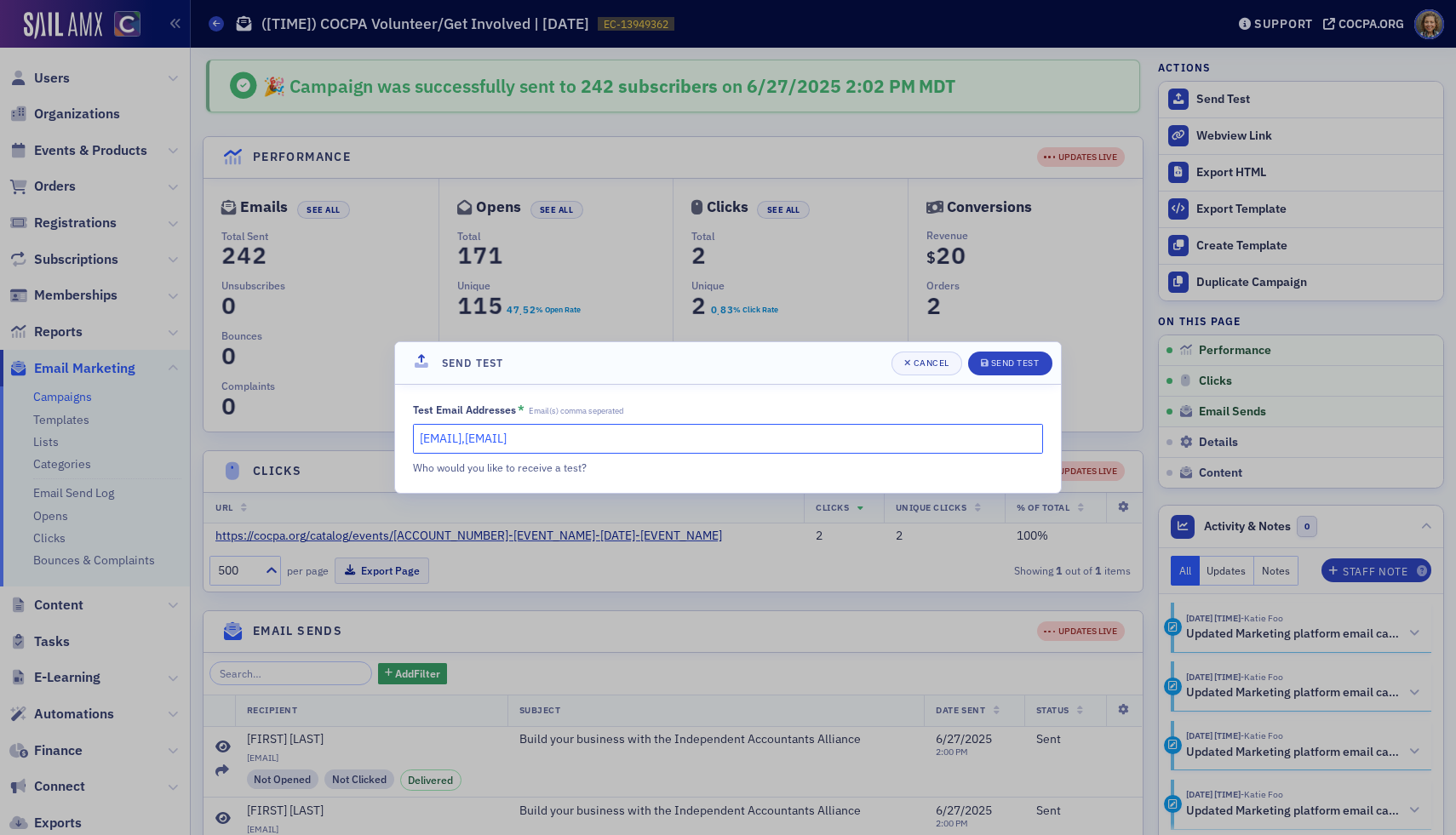 drag, startPoint x: 633, startPoint y: 440, endPoint x: 525, endPoint y: 444, distance: 108.07405 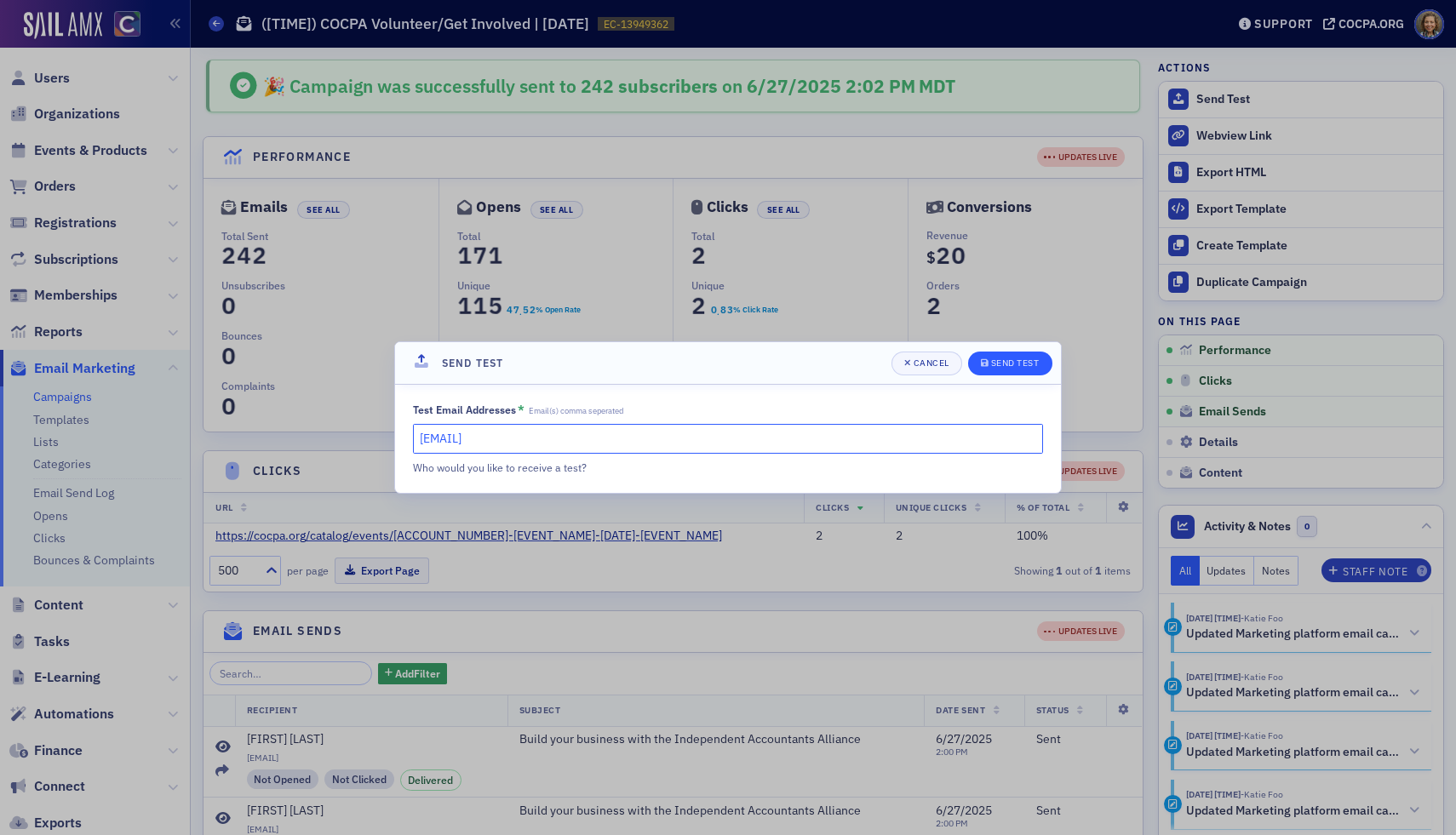 type on "[EMAIL]" 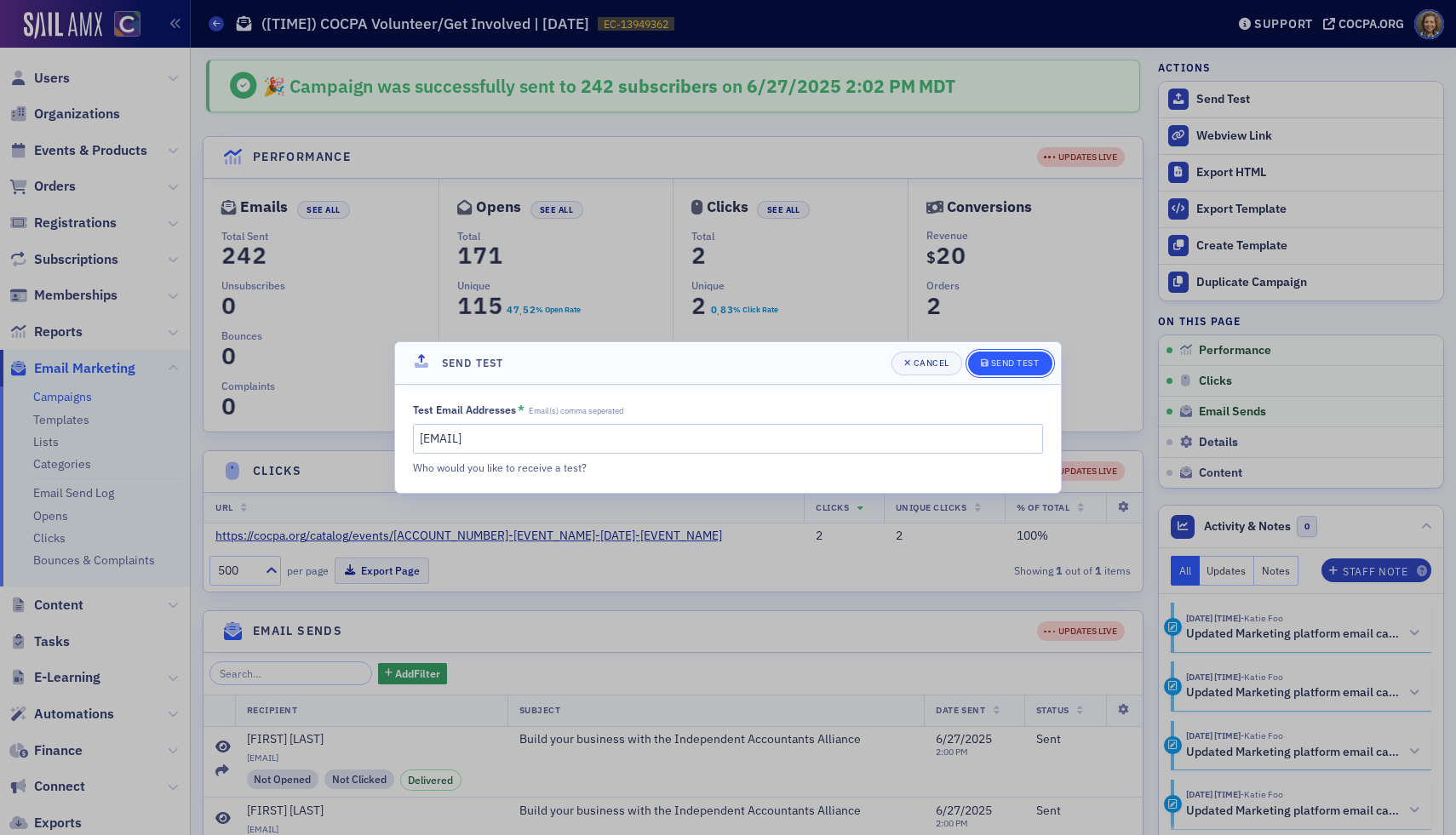 click on "Send Test" at bounding box center [1015, 363] 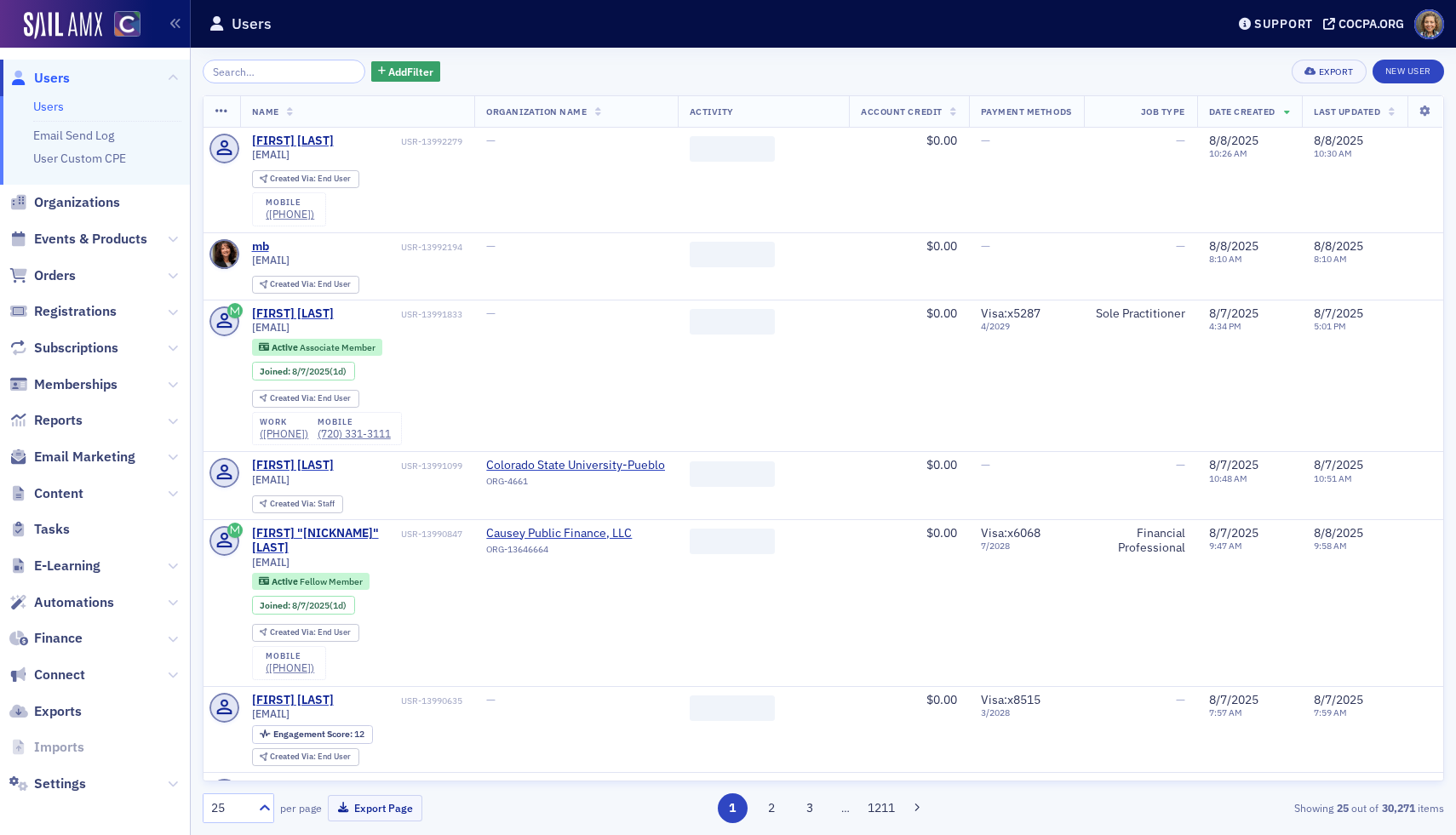 scroll, scrollTop: 0, scrollLeft: 0, axis: both 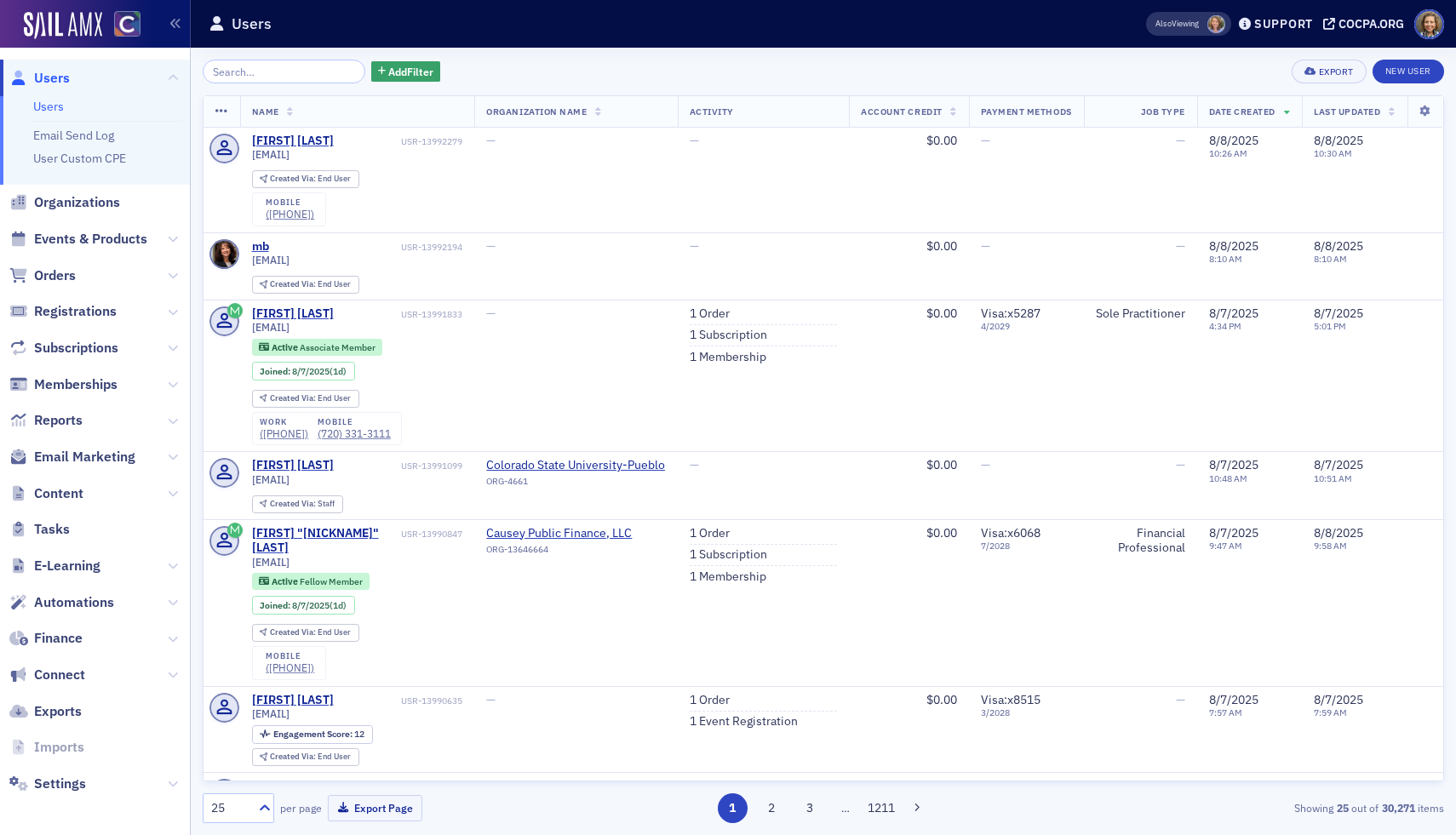 click on "Events & Products" 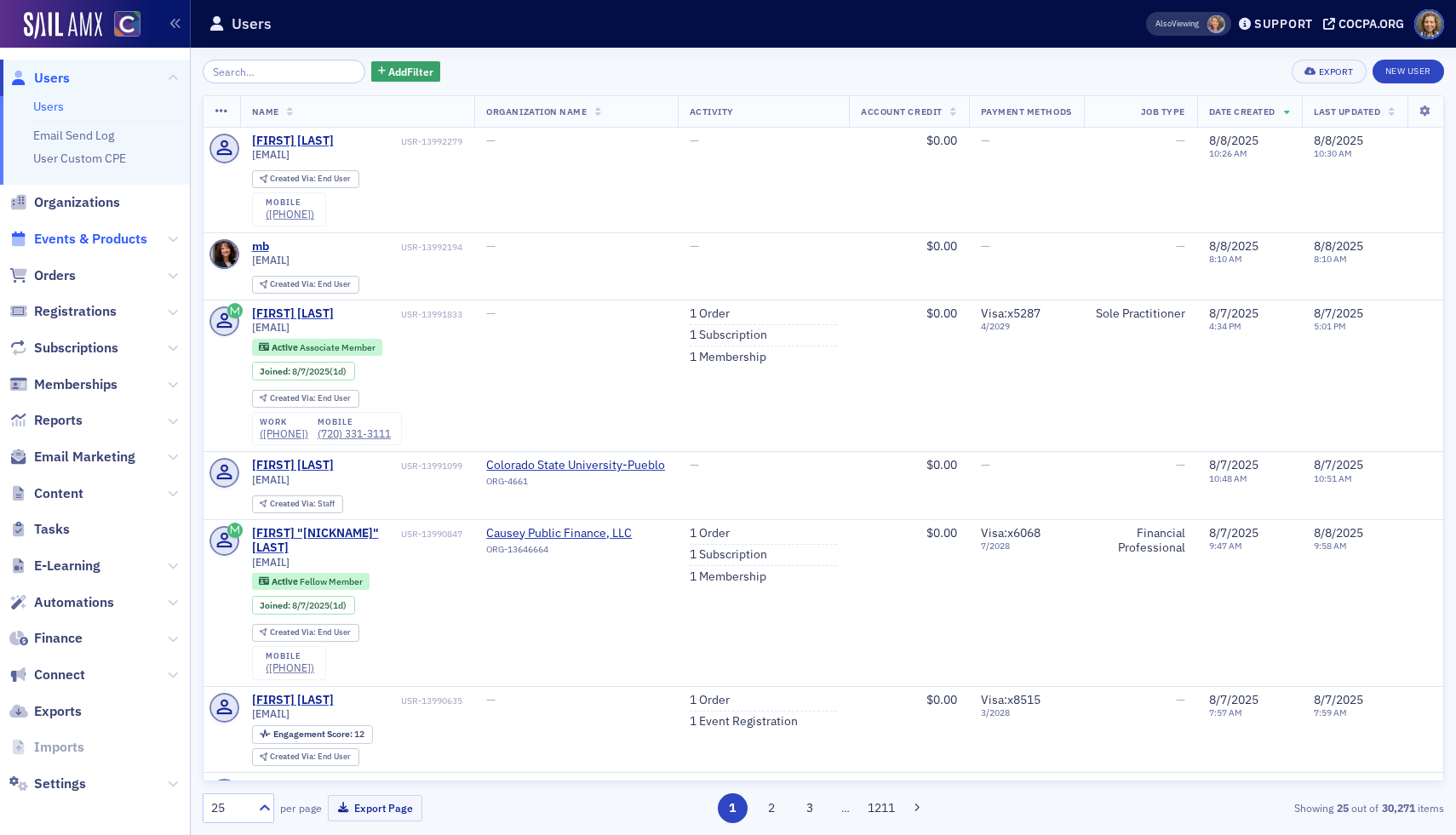 click on "Events & Products" 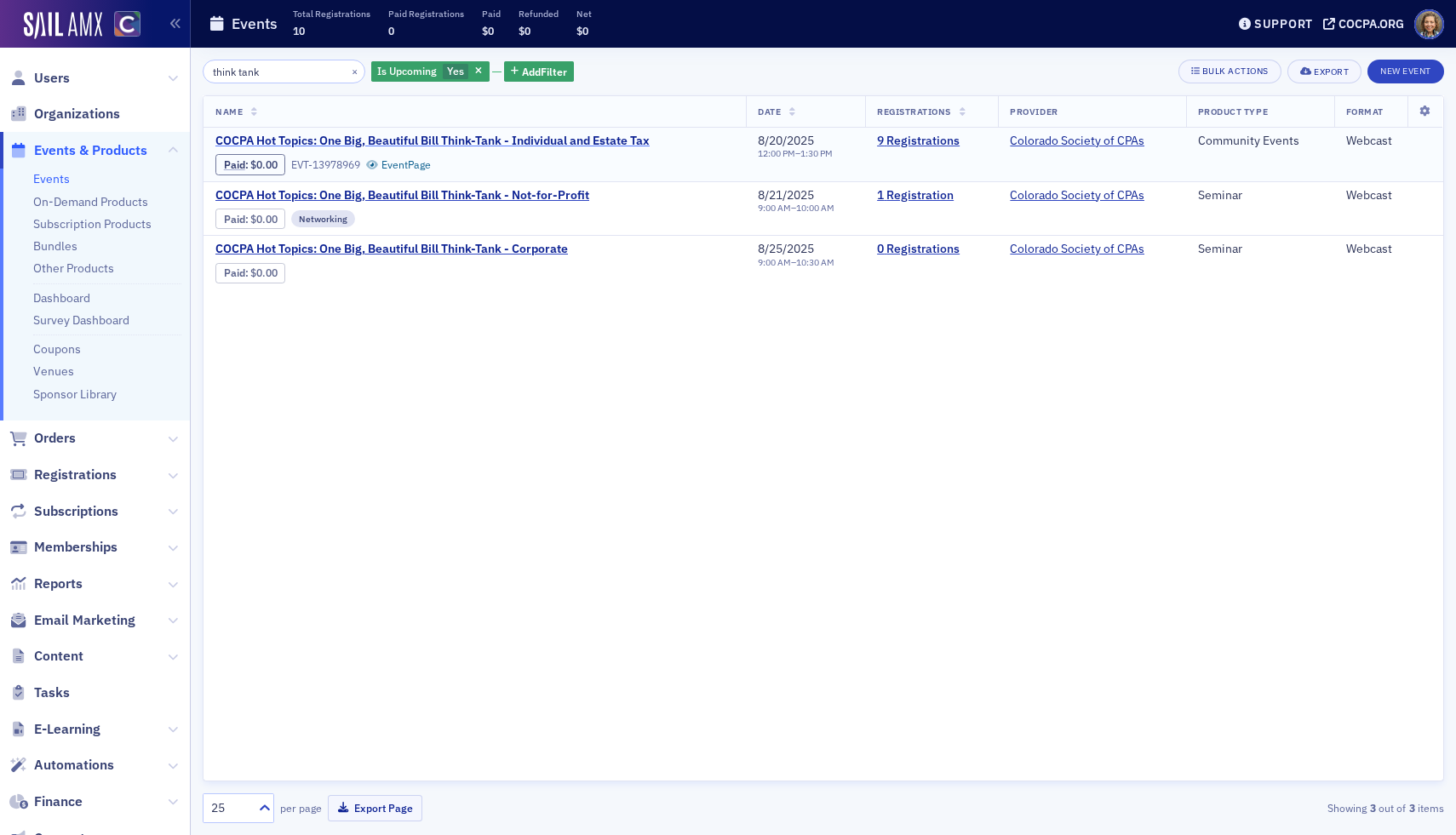 type on "think tank" 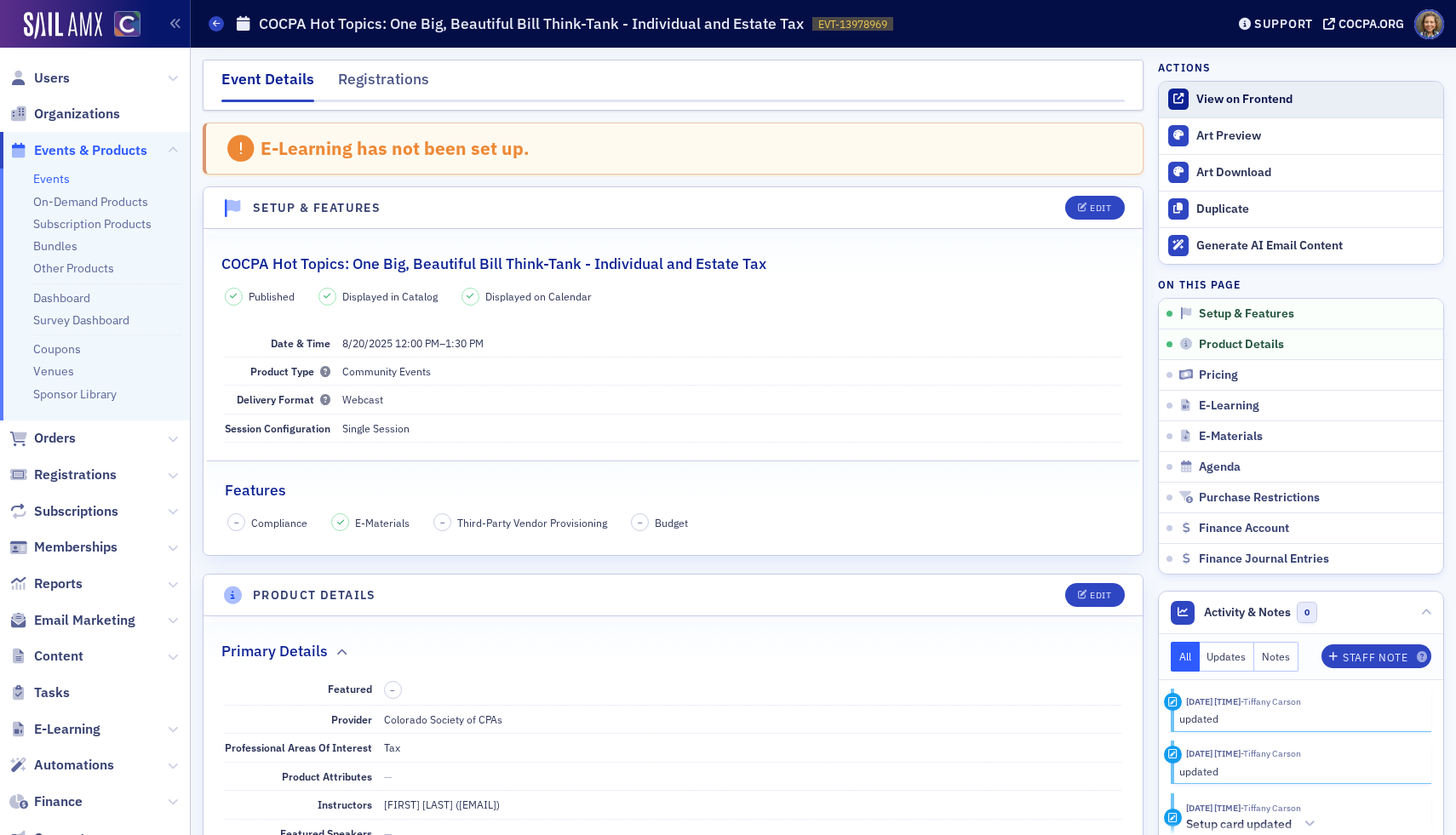 click on "View on Frontend" 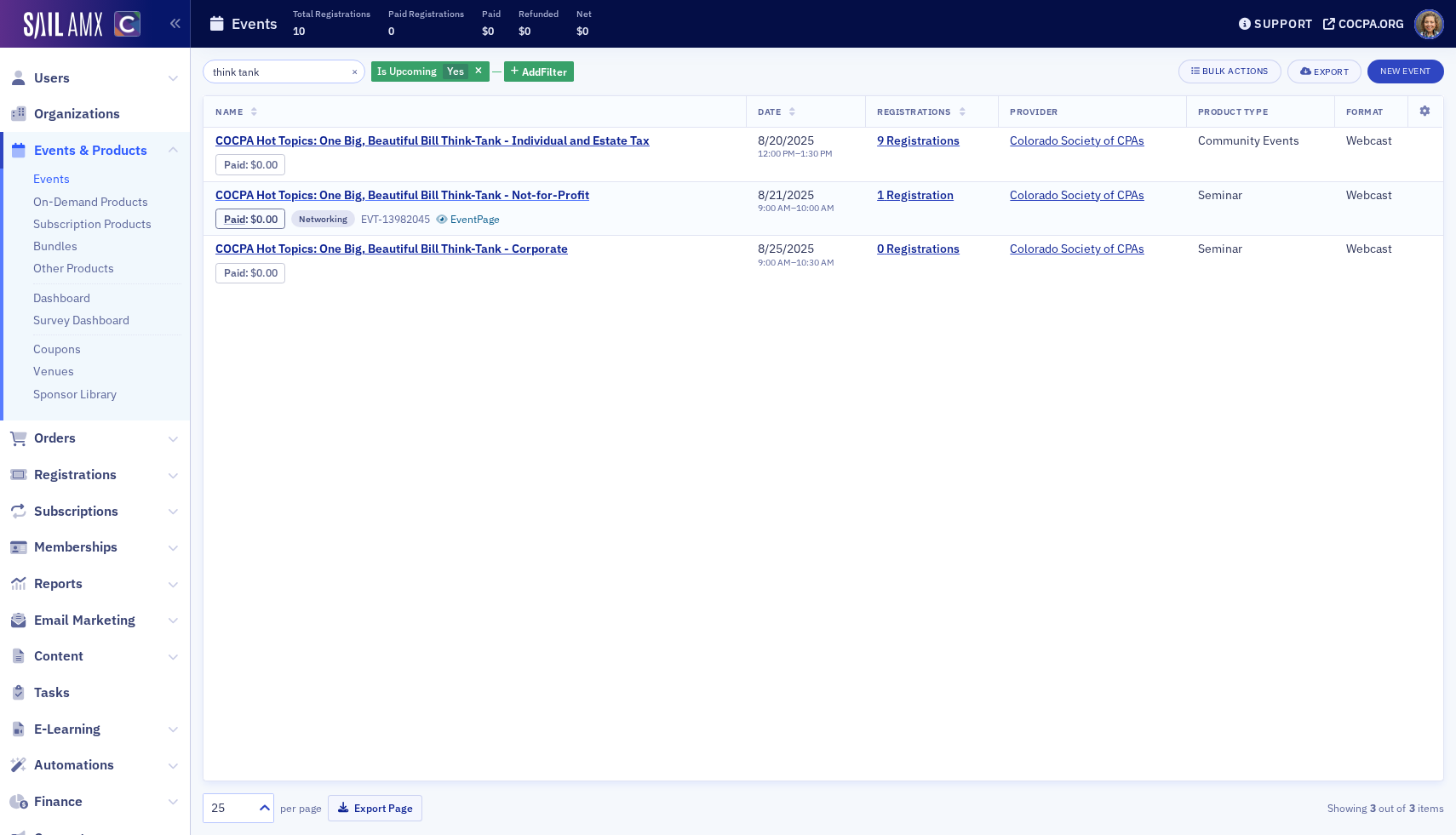 click on "COCPA Hot Topics: One Big, Beautiful Bill Think-Tank - Not-for-Profit" 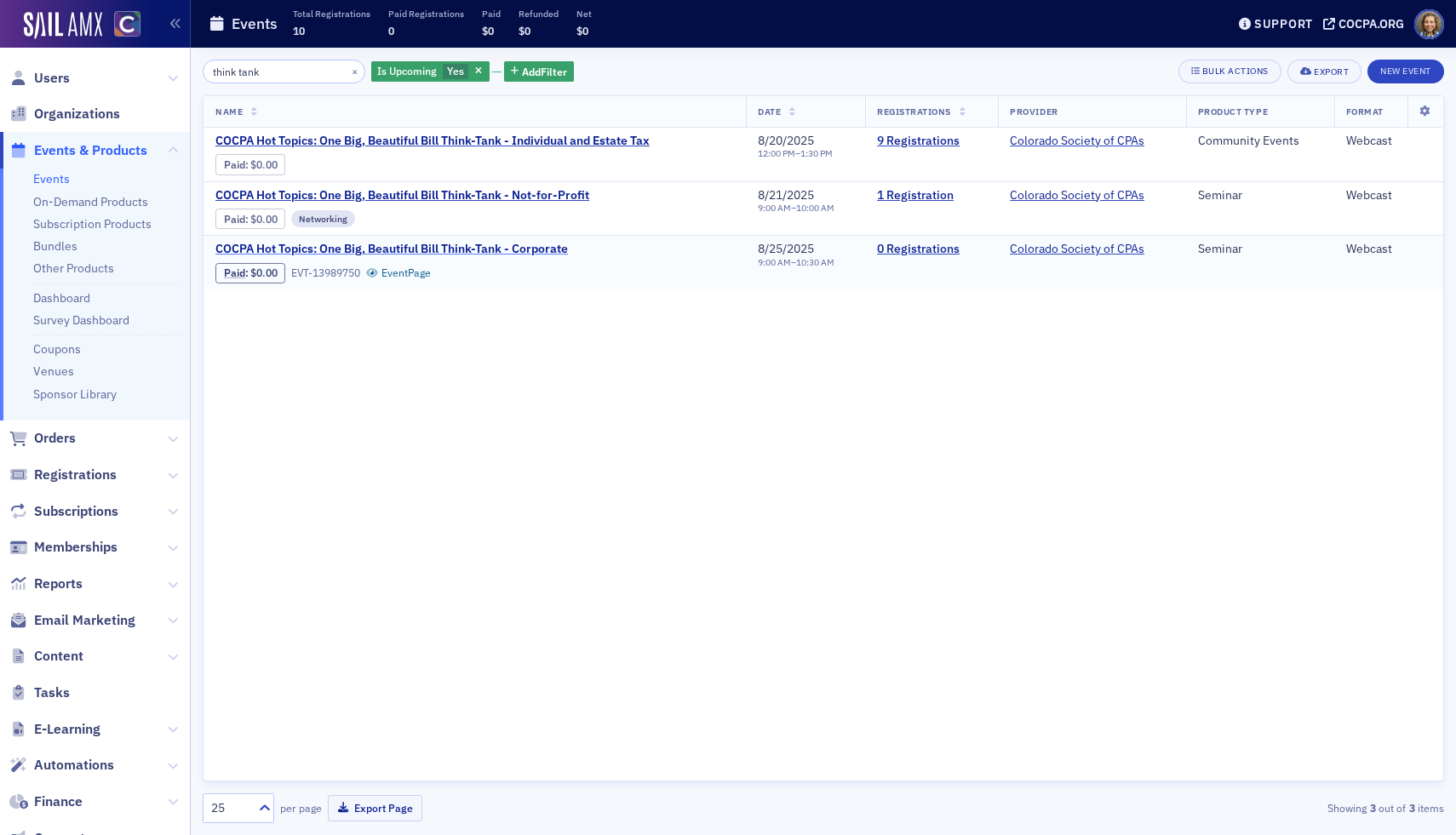 click on "COCPA Hot Topics: One Big, Beautiful Bill Think-Tank - Corporate" 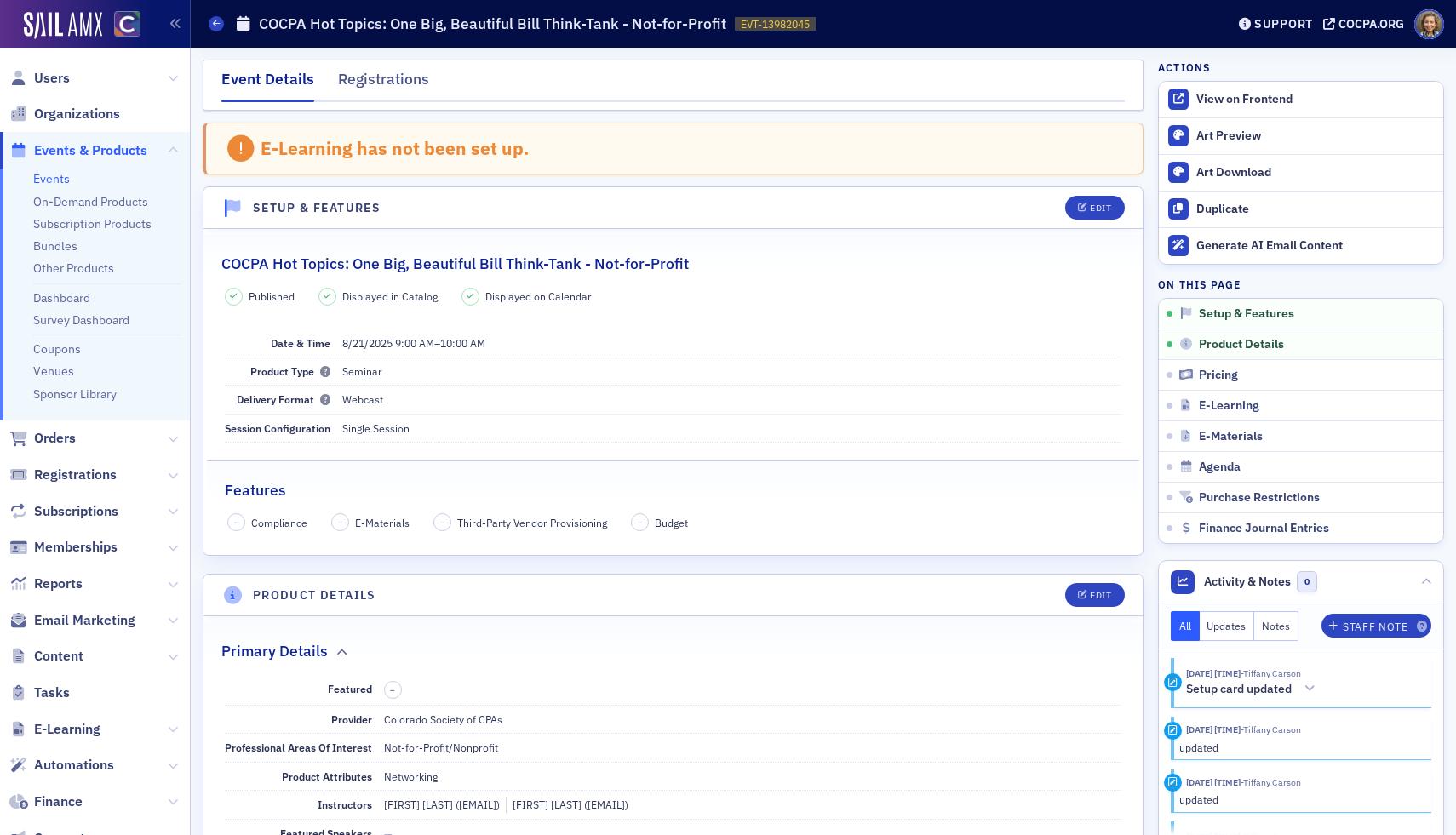 scroll, scrollTop: 0, scrollLeft: 0, axis: both 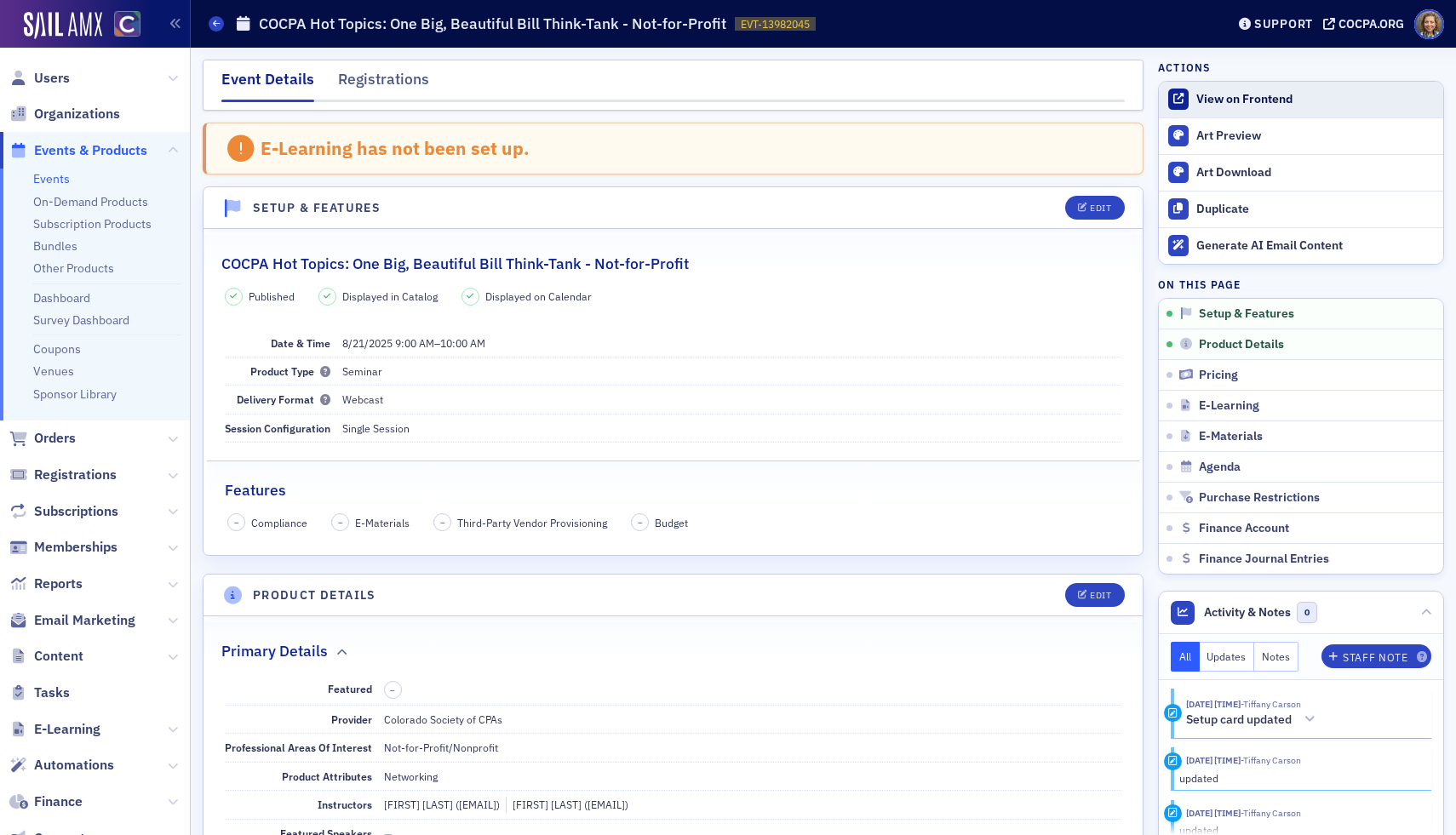 click on "View on Frontend" 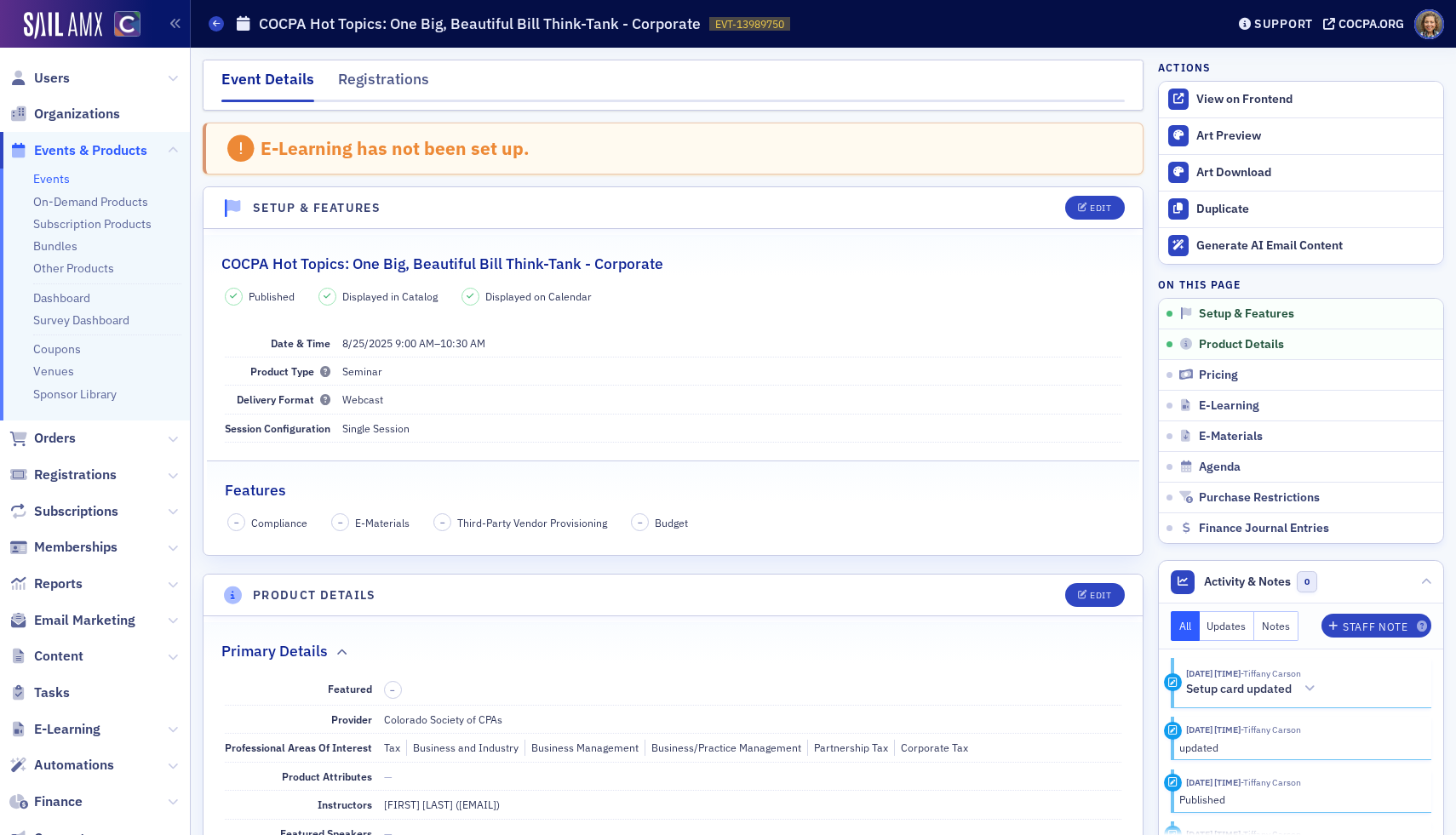 scroll, scrollTop: 0, scrollLeft: 0, axis: both 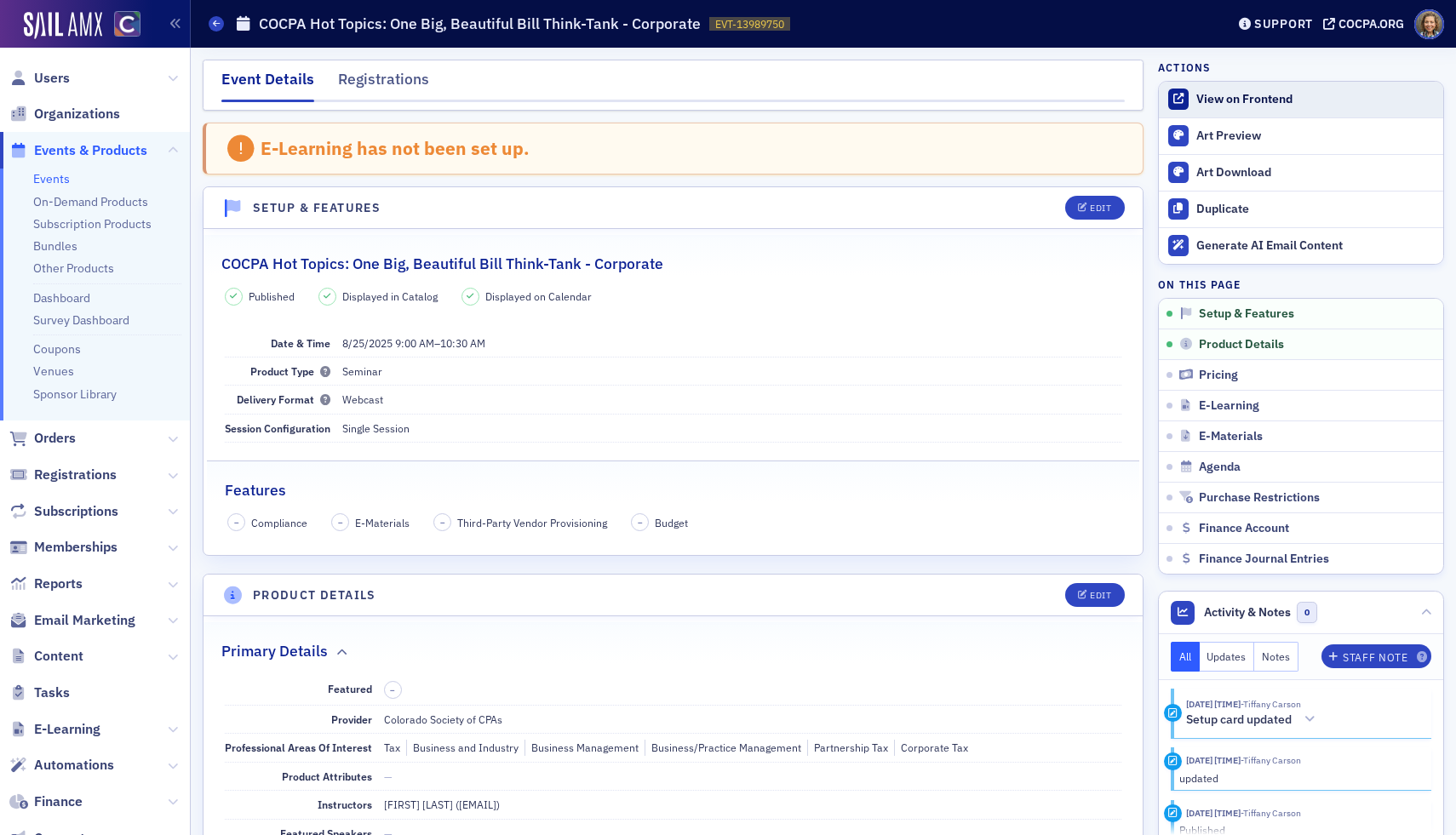click on "View on Frontend" 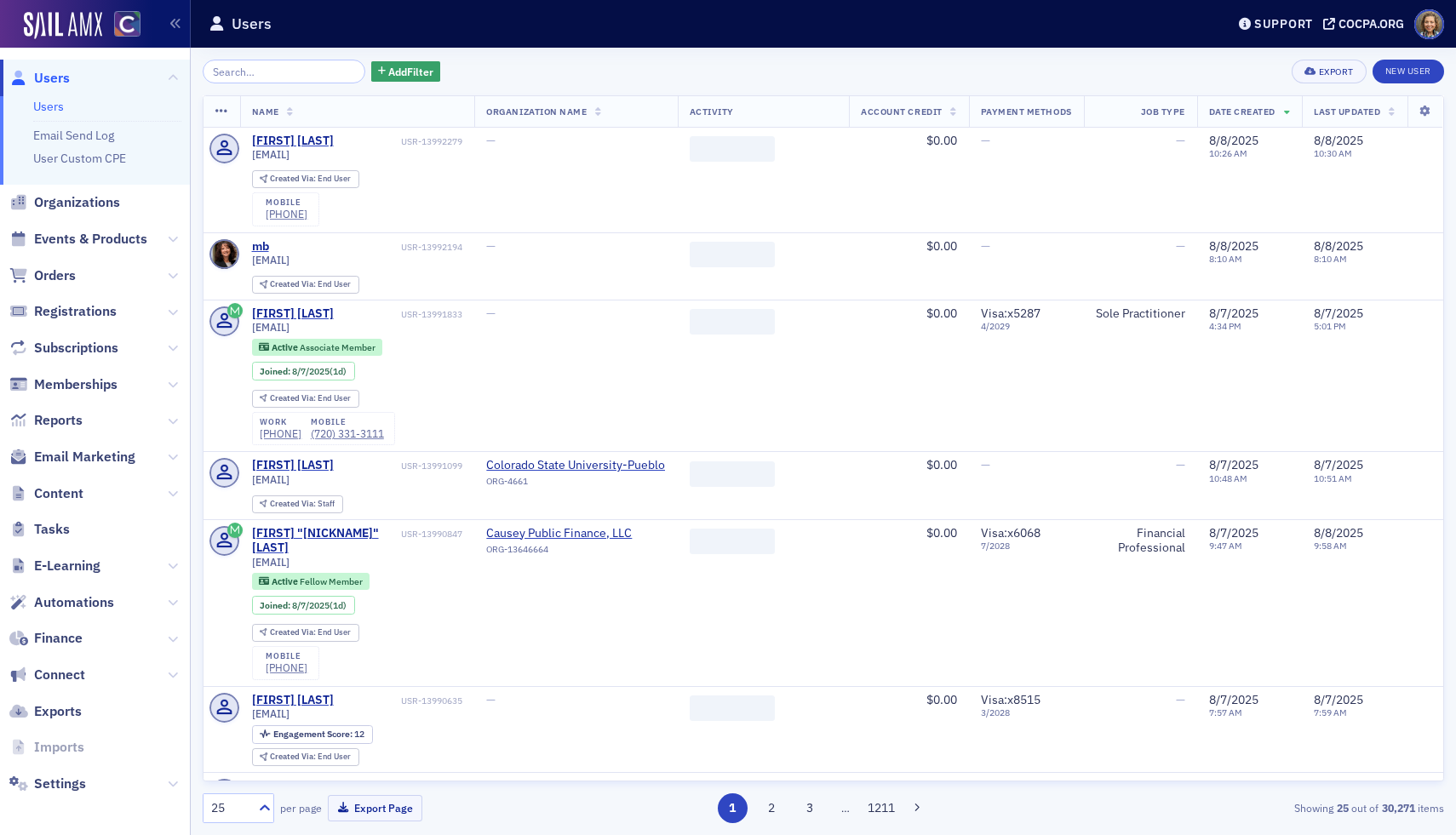 scroll, scrollTop: 0, scrollLeft: 0, axis: both 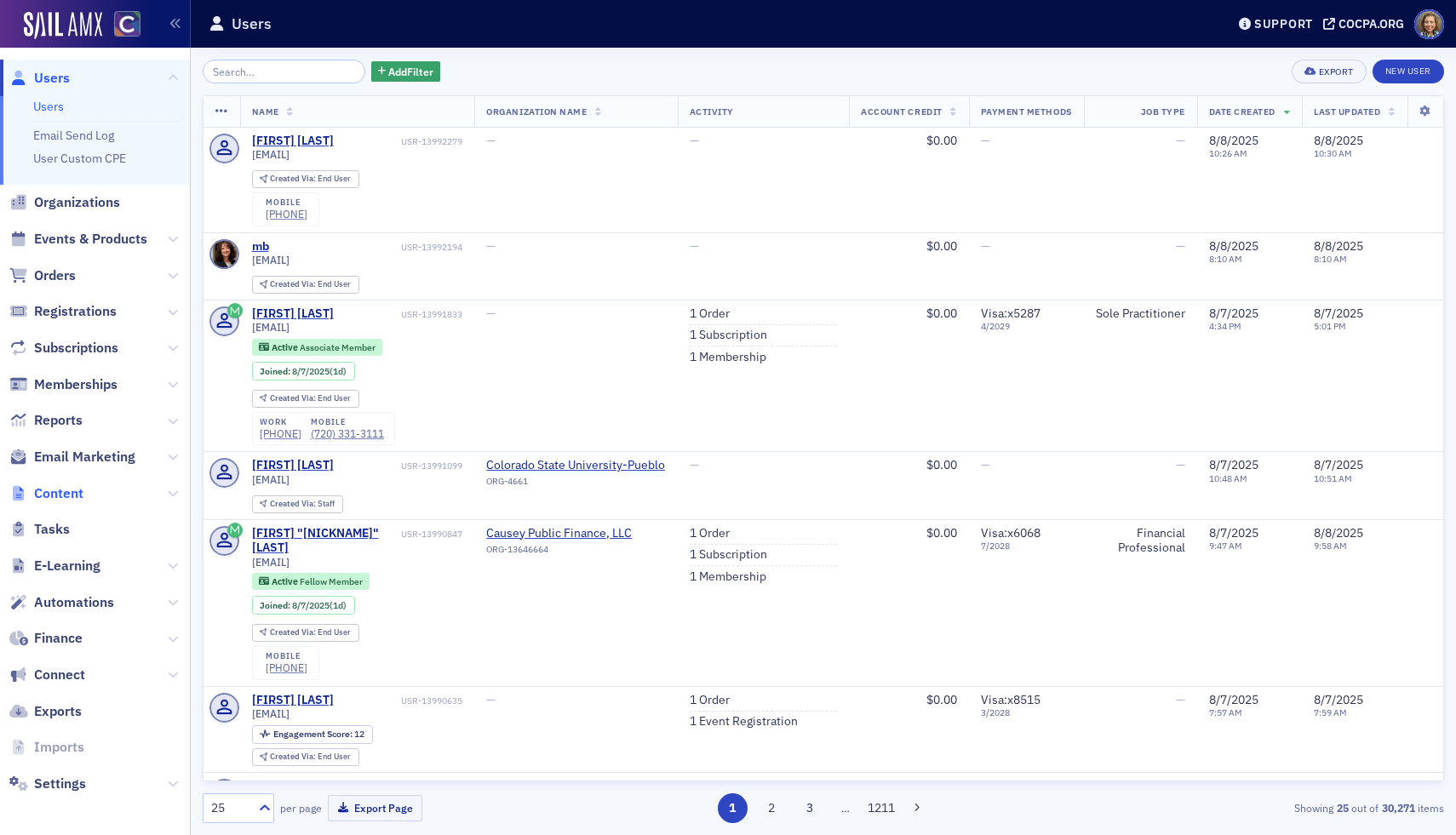 click on "Content" 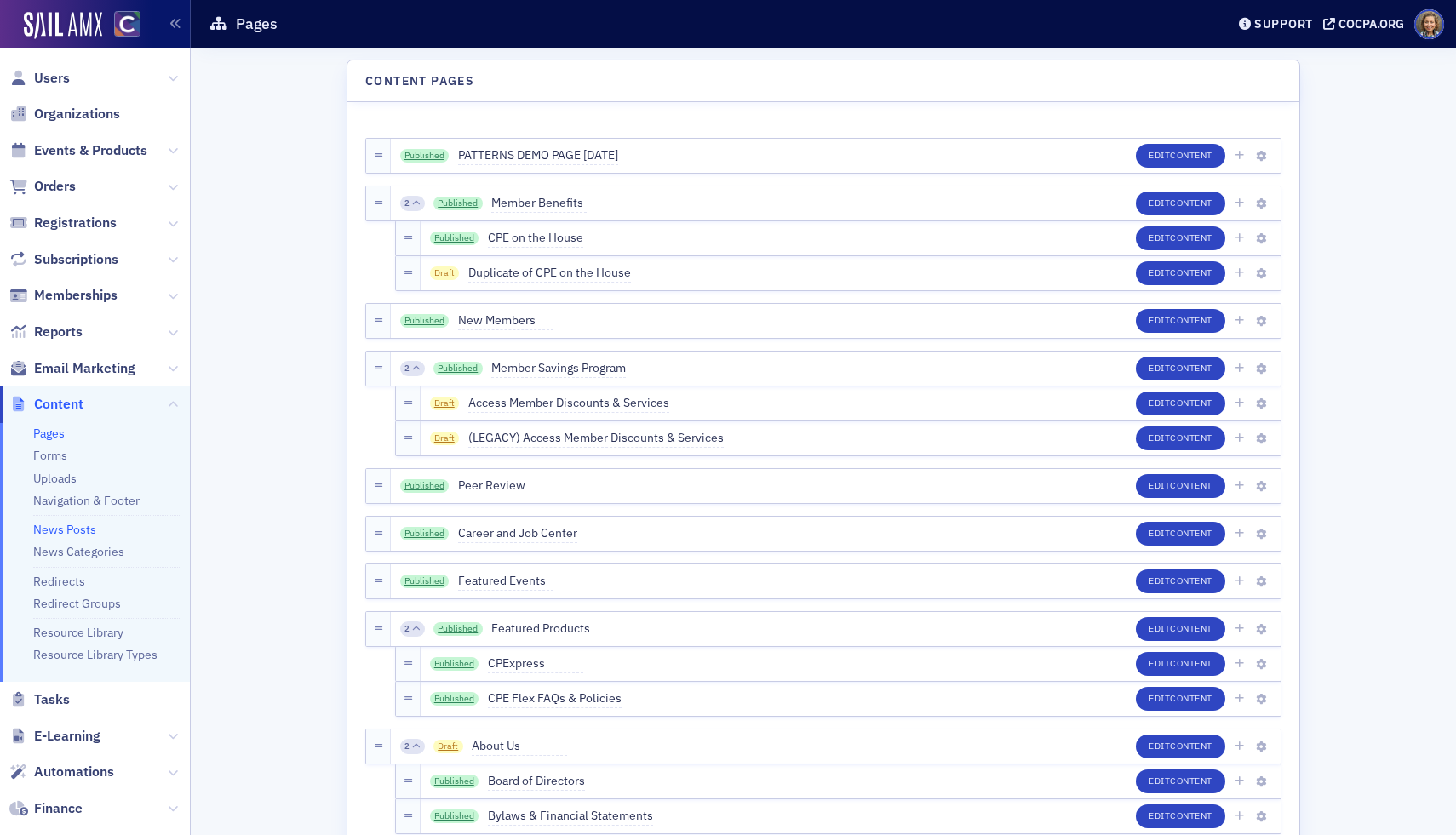 click on "News Posts" 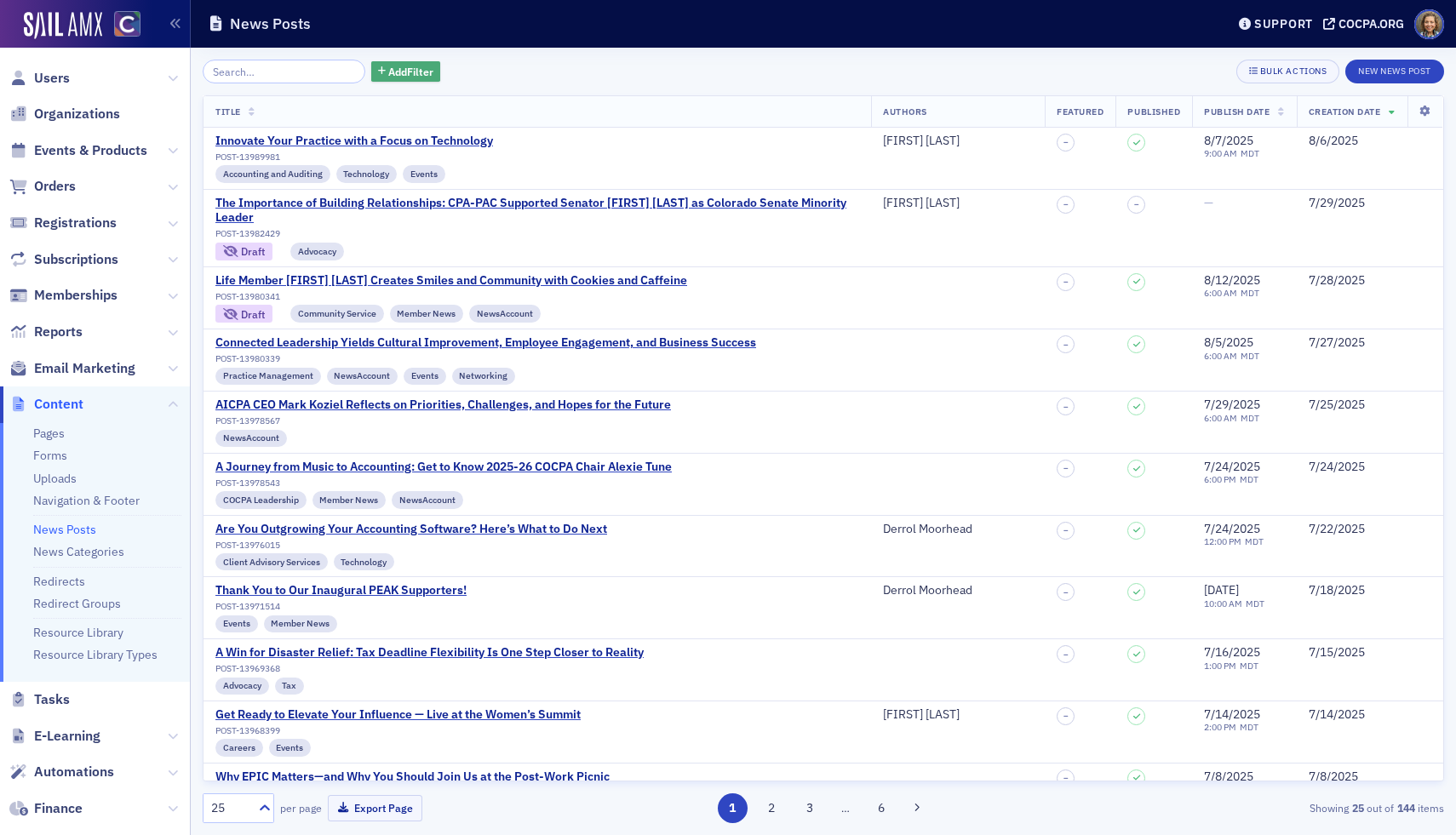 click on "Add  Filter" 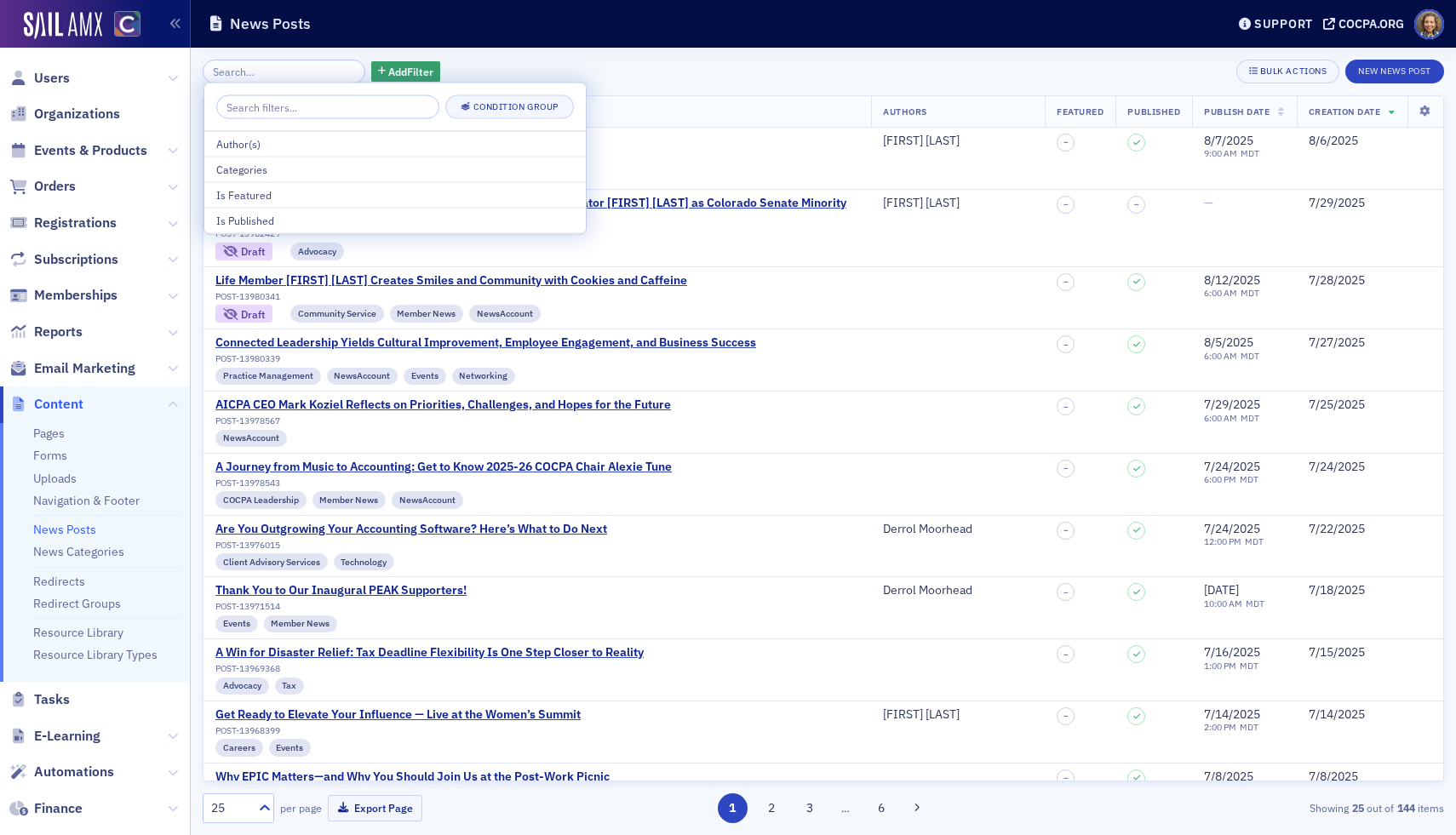 click on "Add  Filter Bulk Actions New News Post" 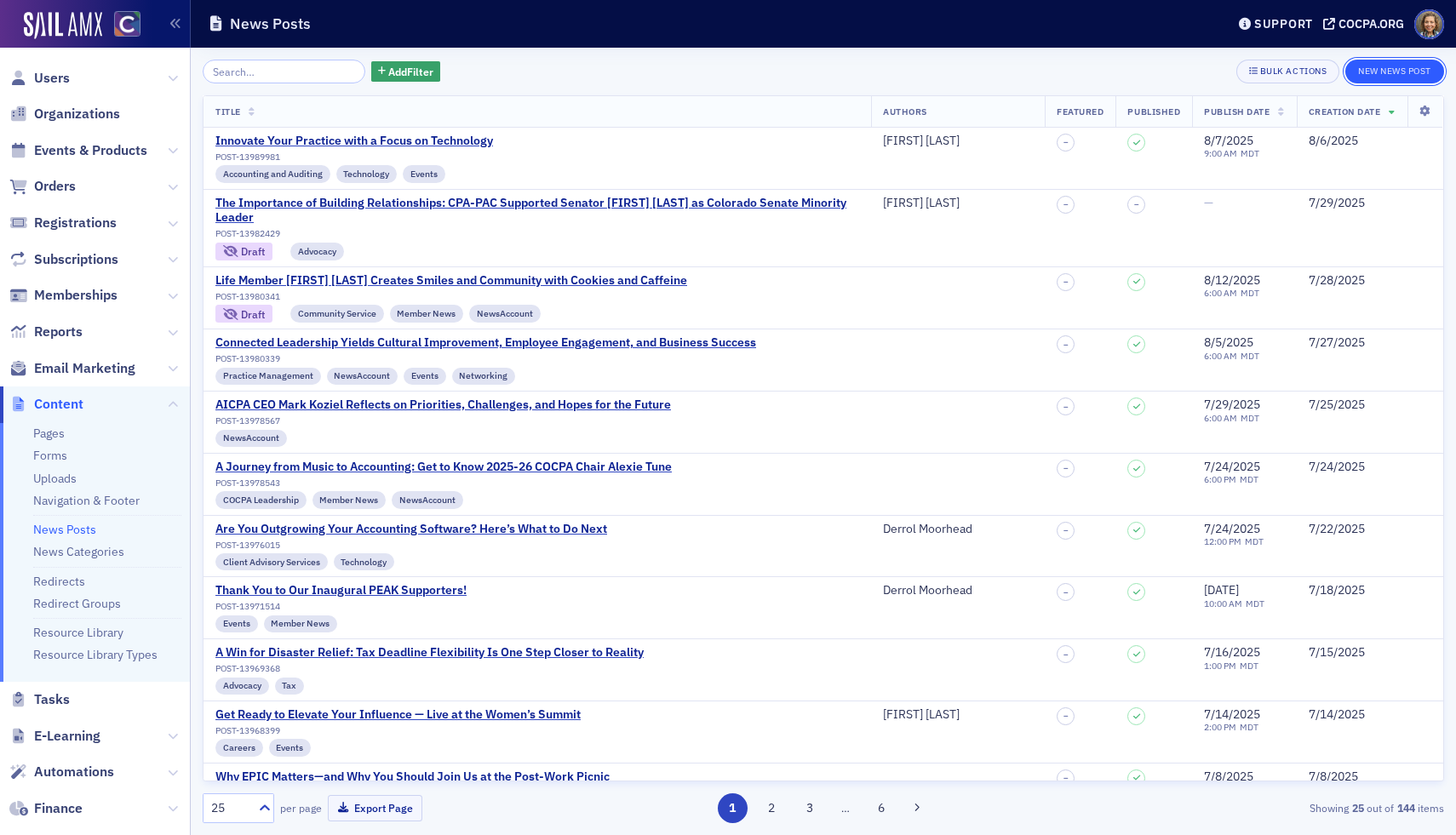 click on "New News Post" 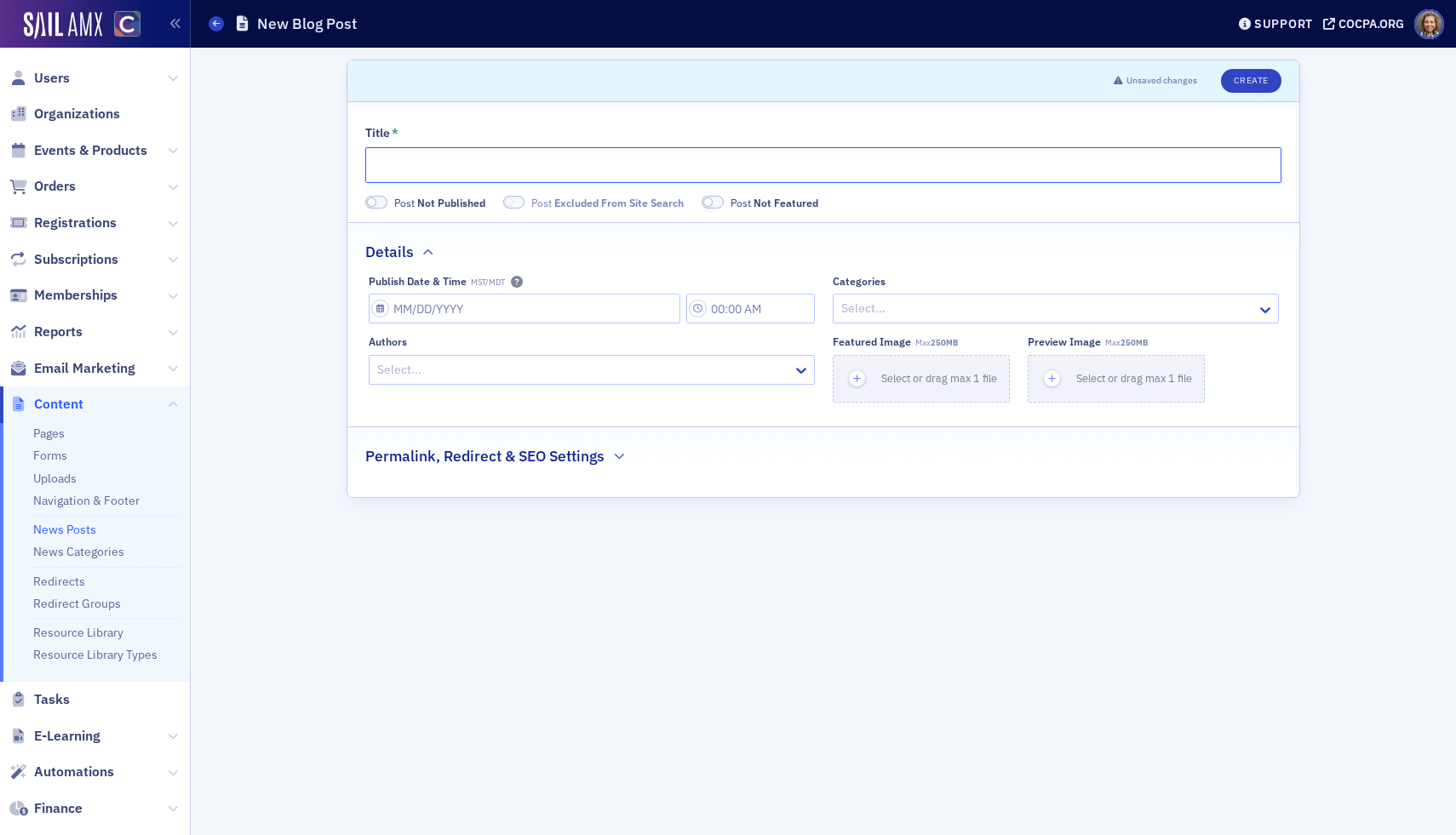 click on "Title *" 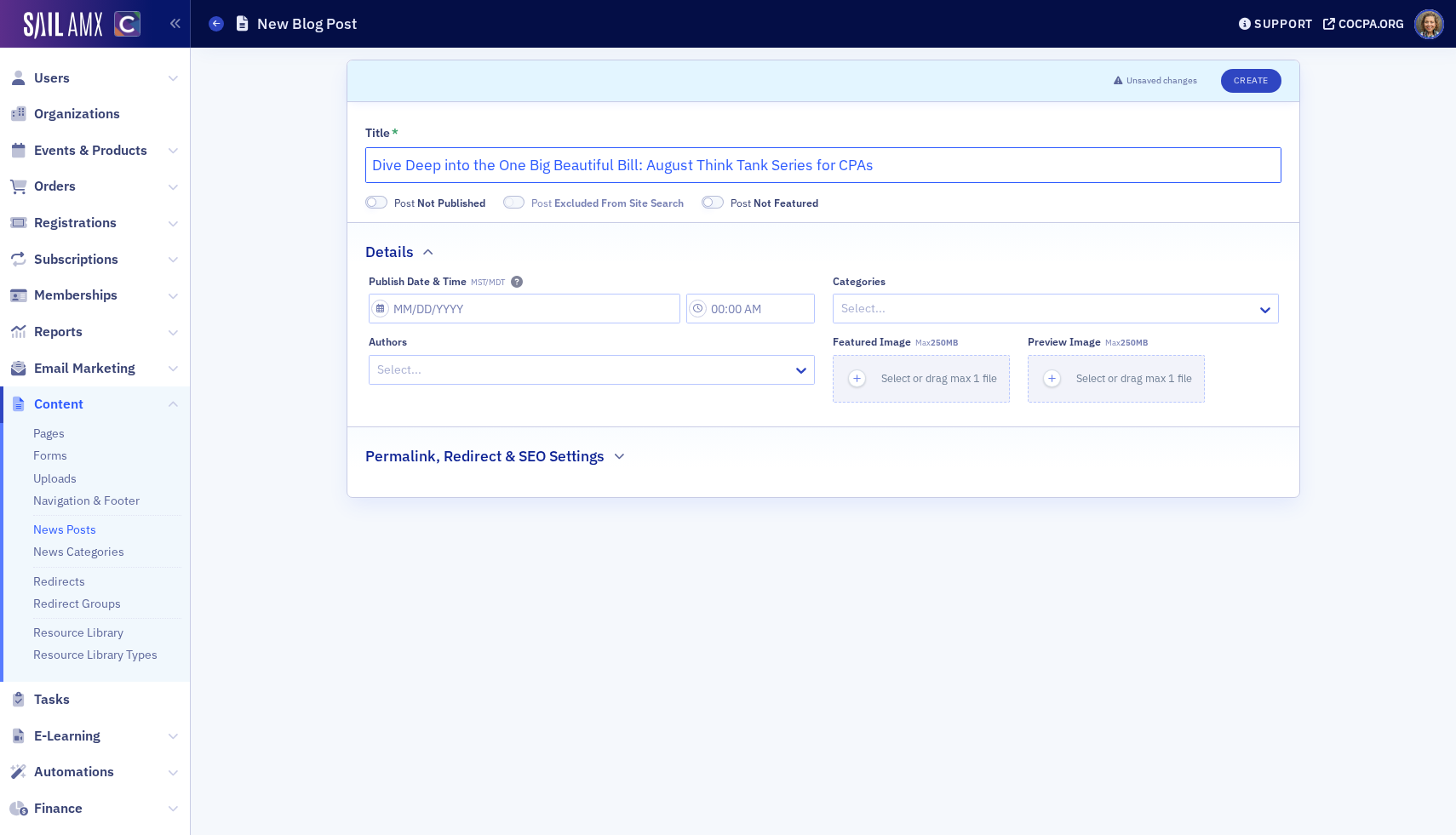 type on "Dive Deep into the One Big Beautiful Bill: August Think Tank Series for CPAs" 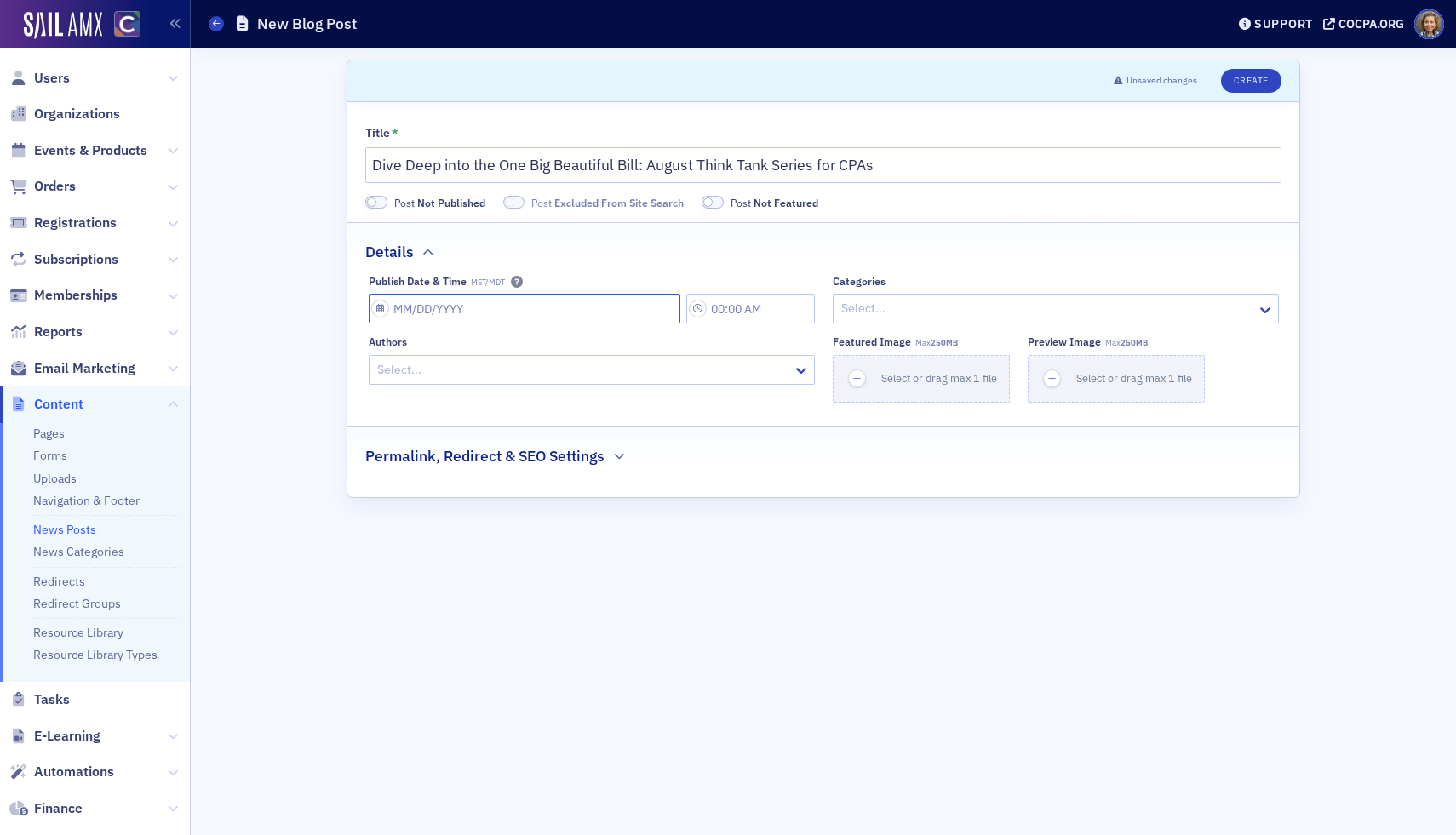 select on "7" 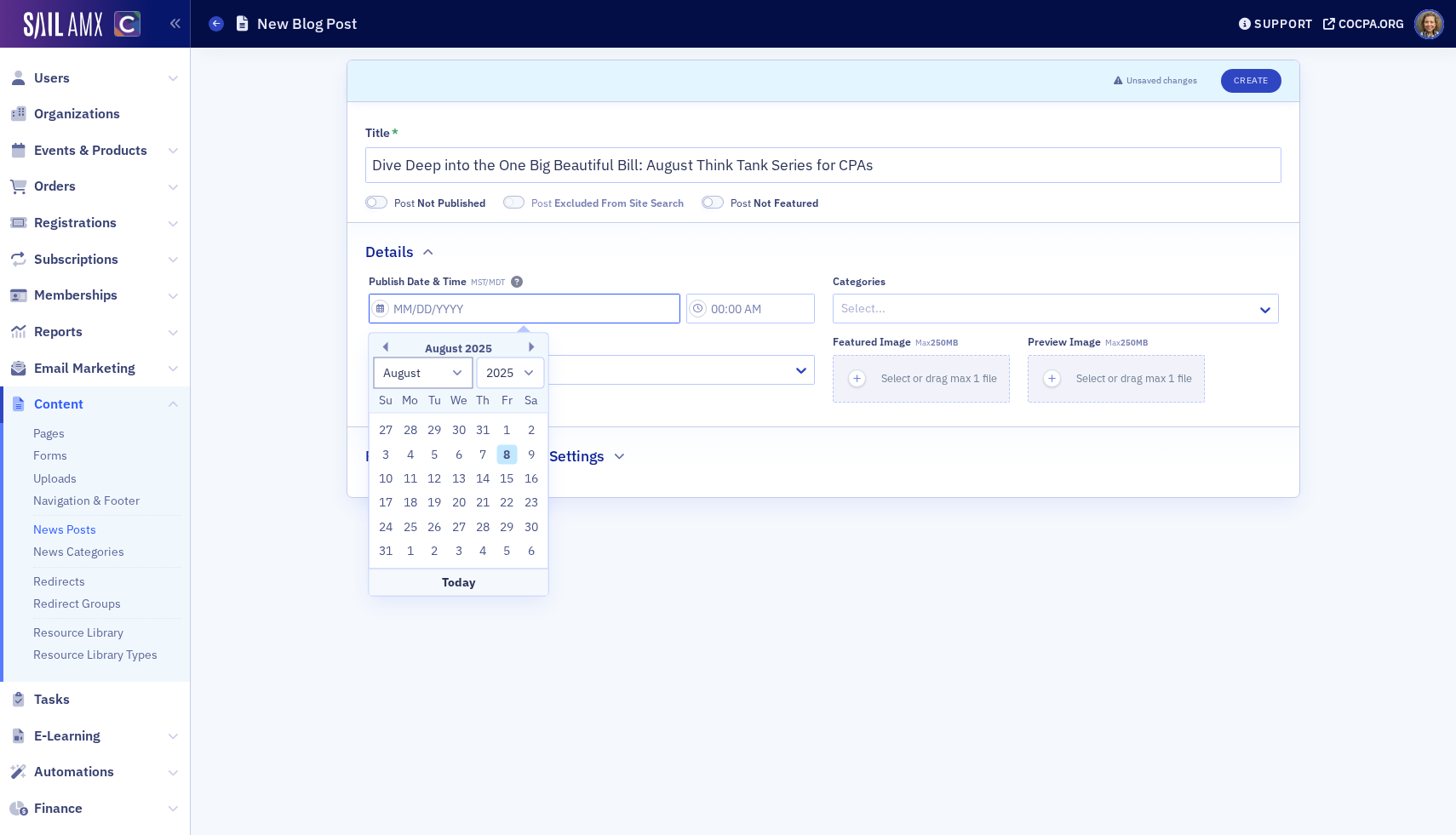 click on "Publish Date & Time MST/MDT" 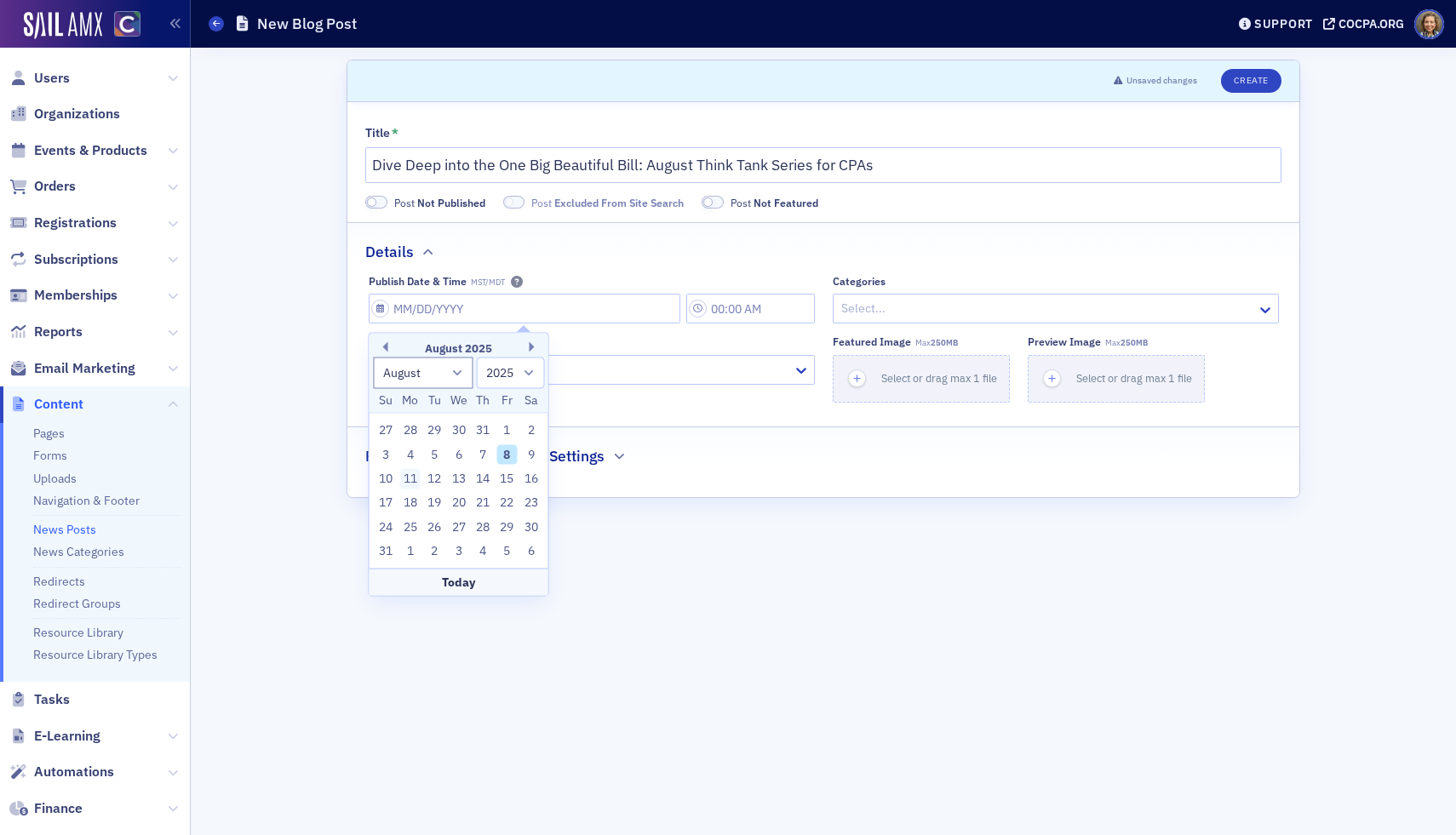 click on "11" at bounding box center [410, 479] 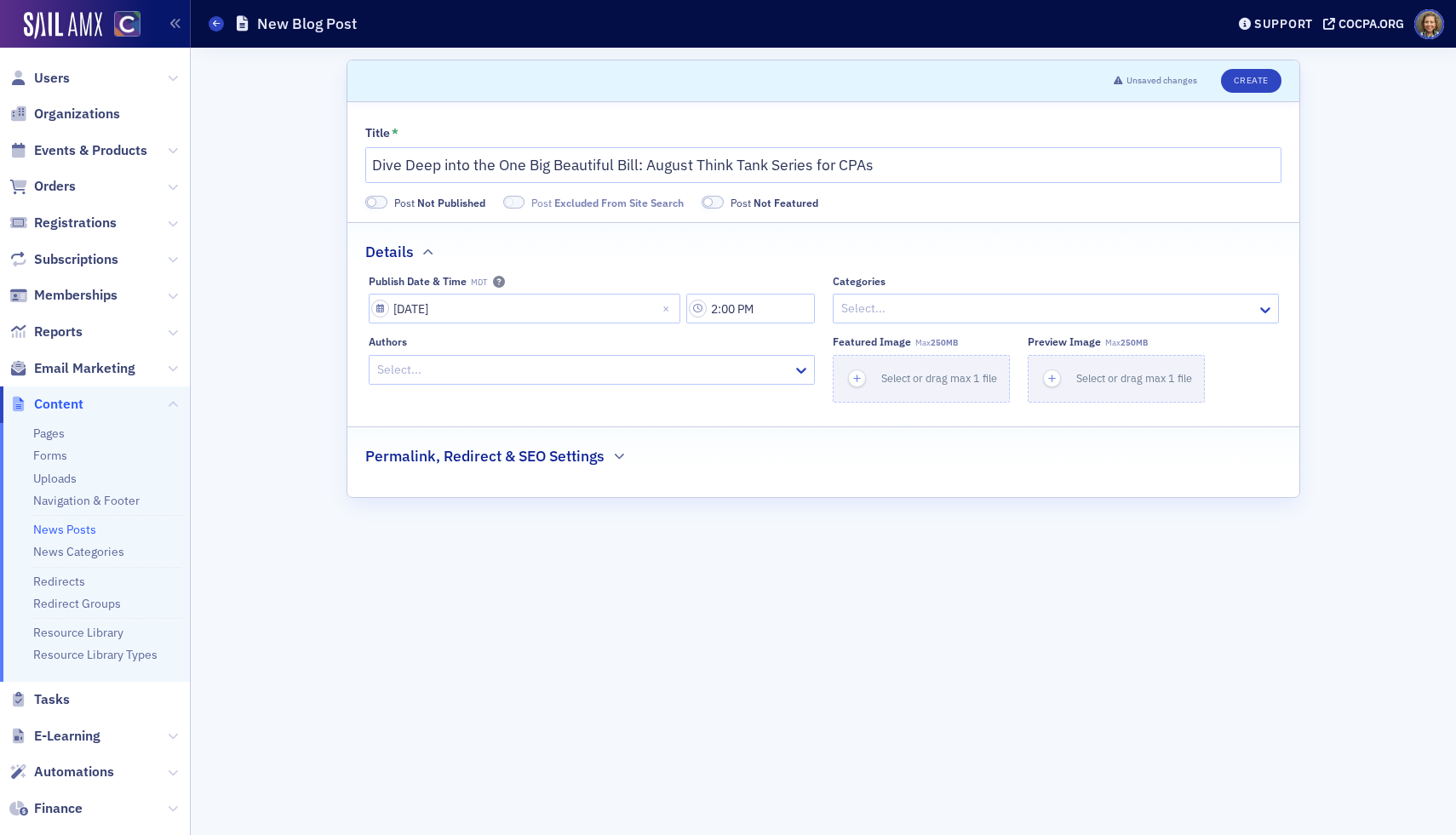 click 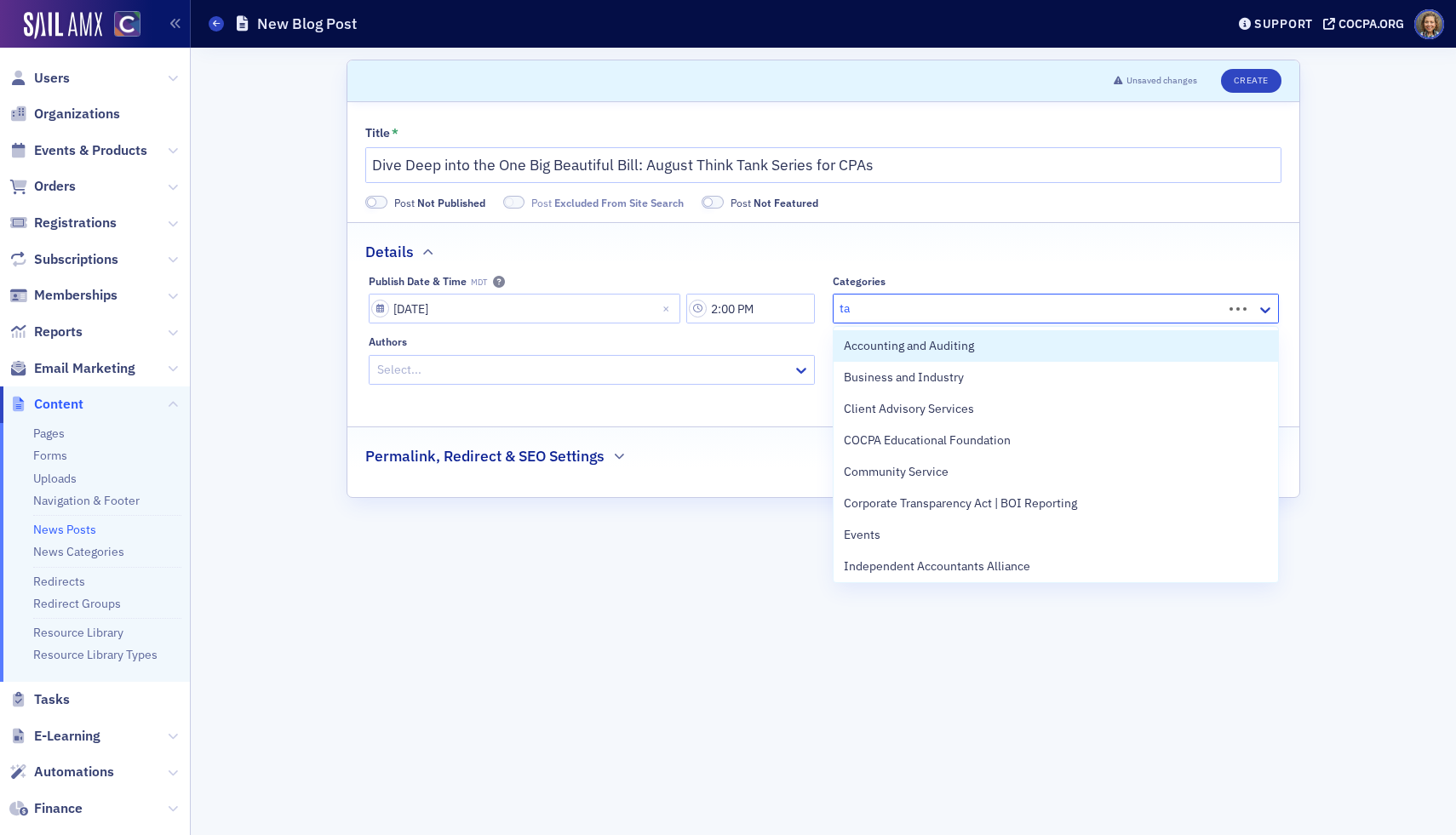 type on "tax" 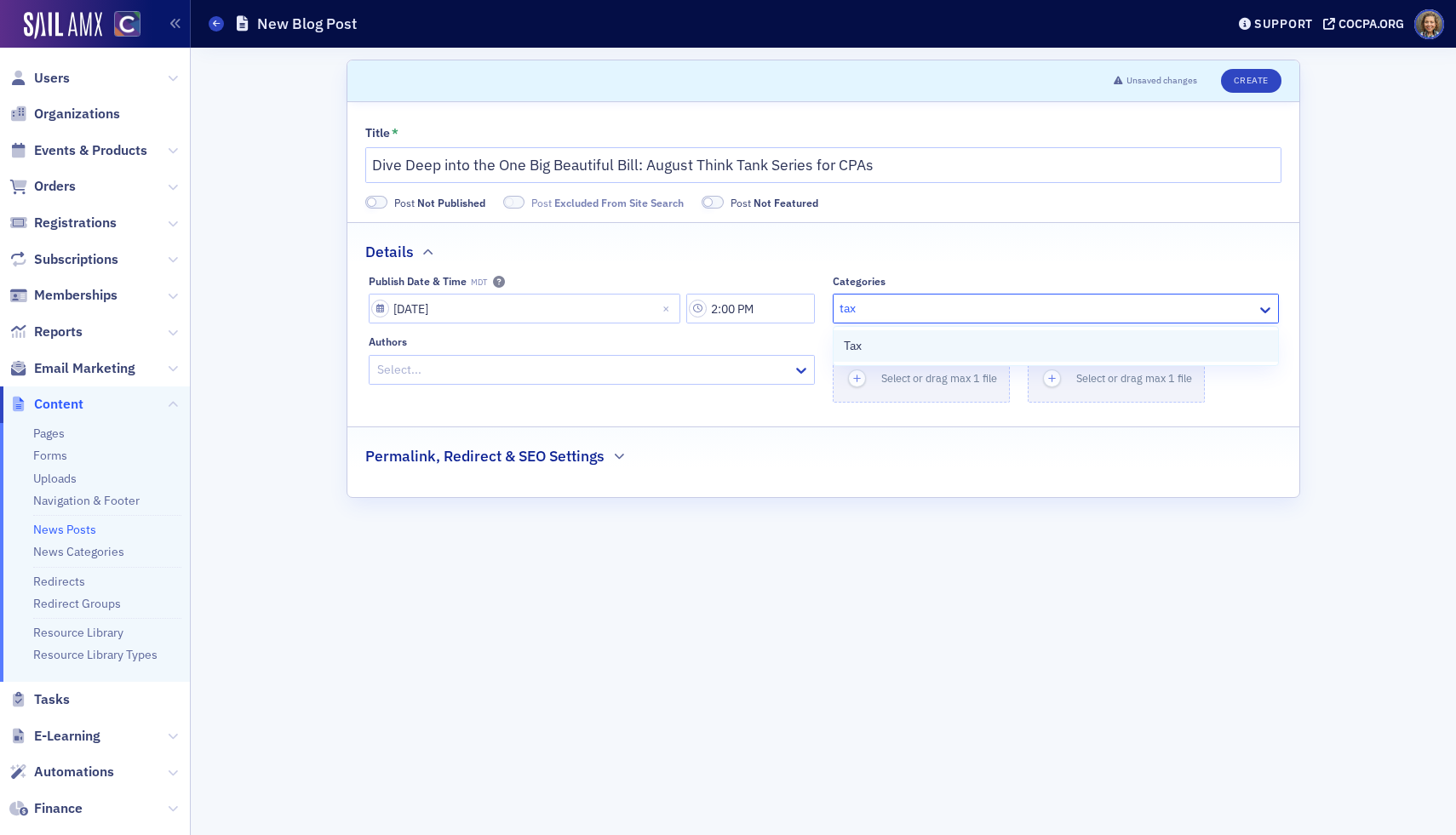 click on "Tax" at bounding box center (1056, 346) 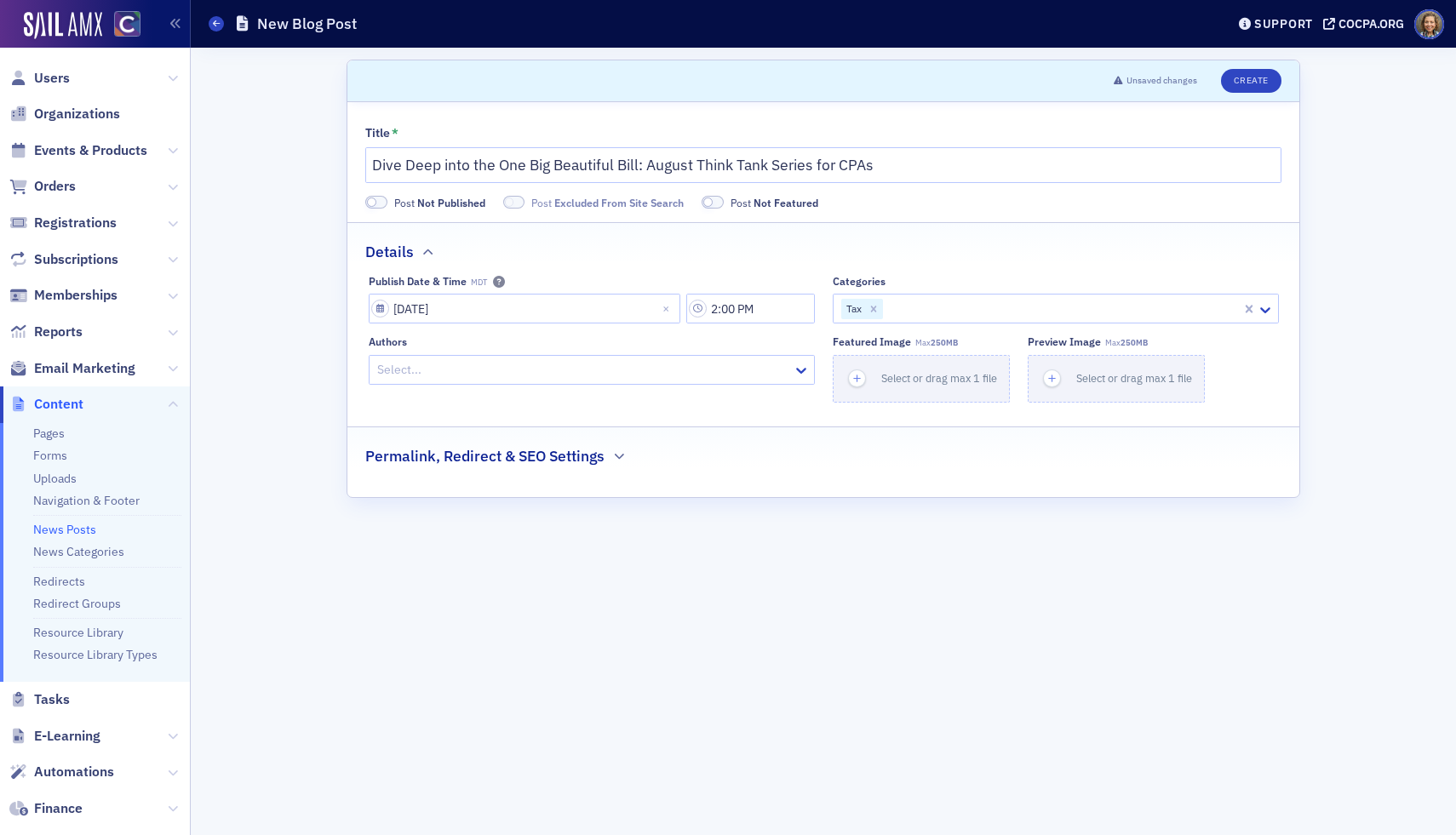 click on "Title * Dive Deep into the One Big Beautiful Bill: August Think Tank Series for CPAs Post   Not Published Post   Excluded From Site Search Post   Not Featured Details Publish Date & Time MDT 08/11/2025 2:00 PM Categories Tax Authors Select... Featured Image Max  250MB Select or drag max 1 file Preview image Max  250MB Select or drag max 1 file Permalink, Redirect & SEO Settings" 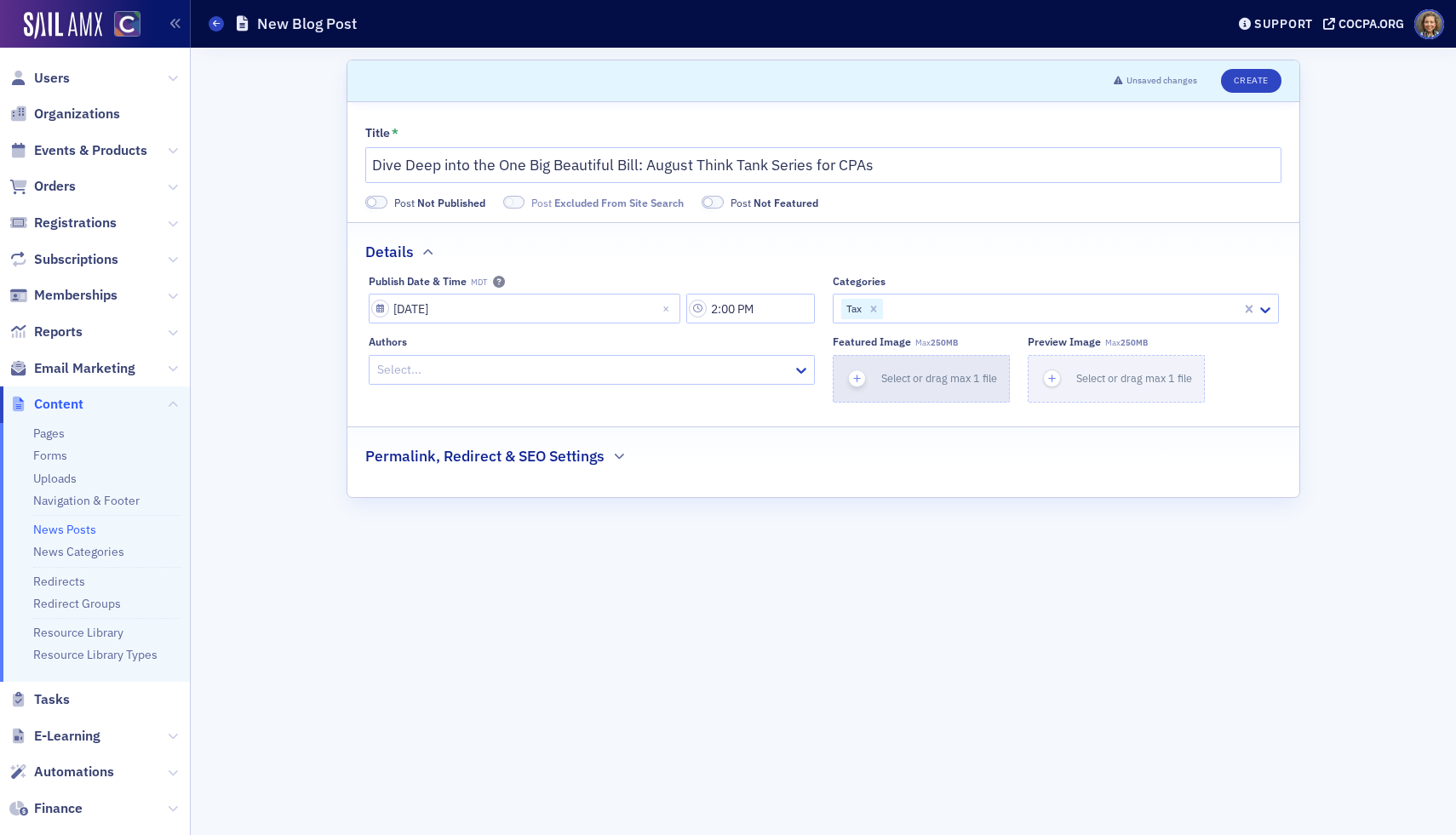 click 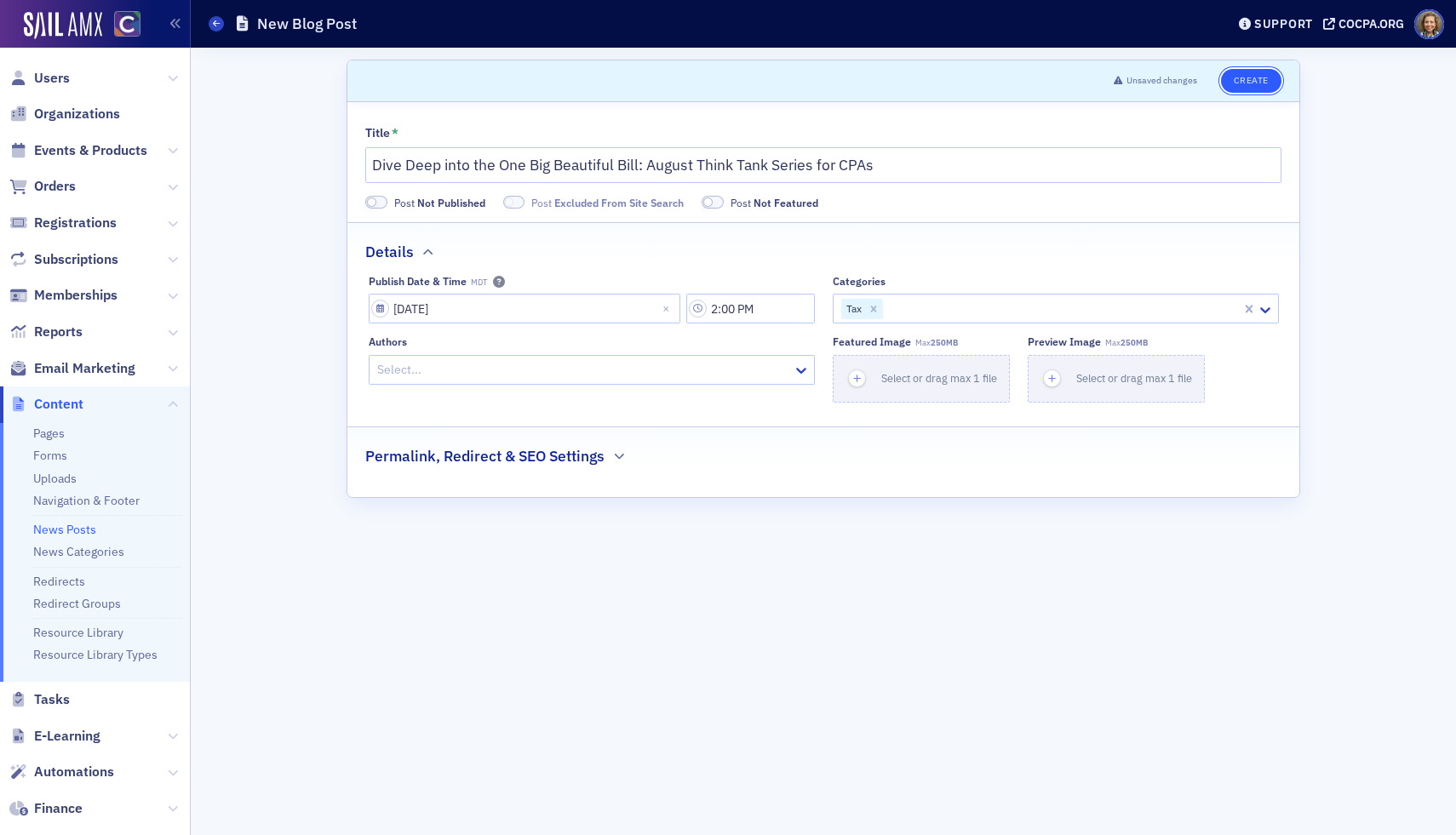 click on "Create" 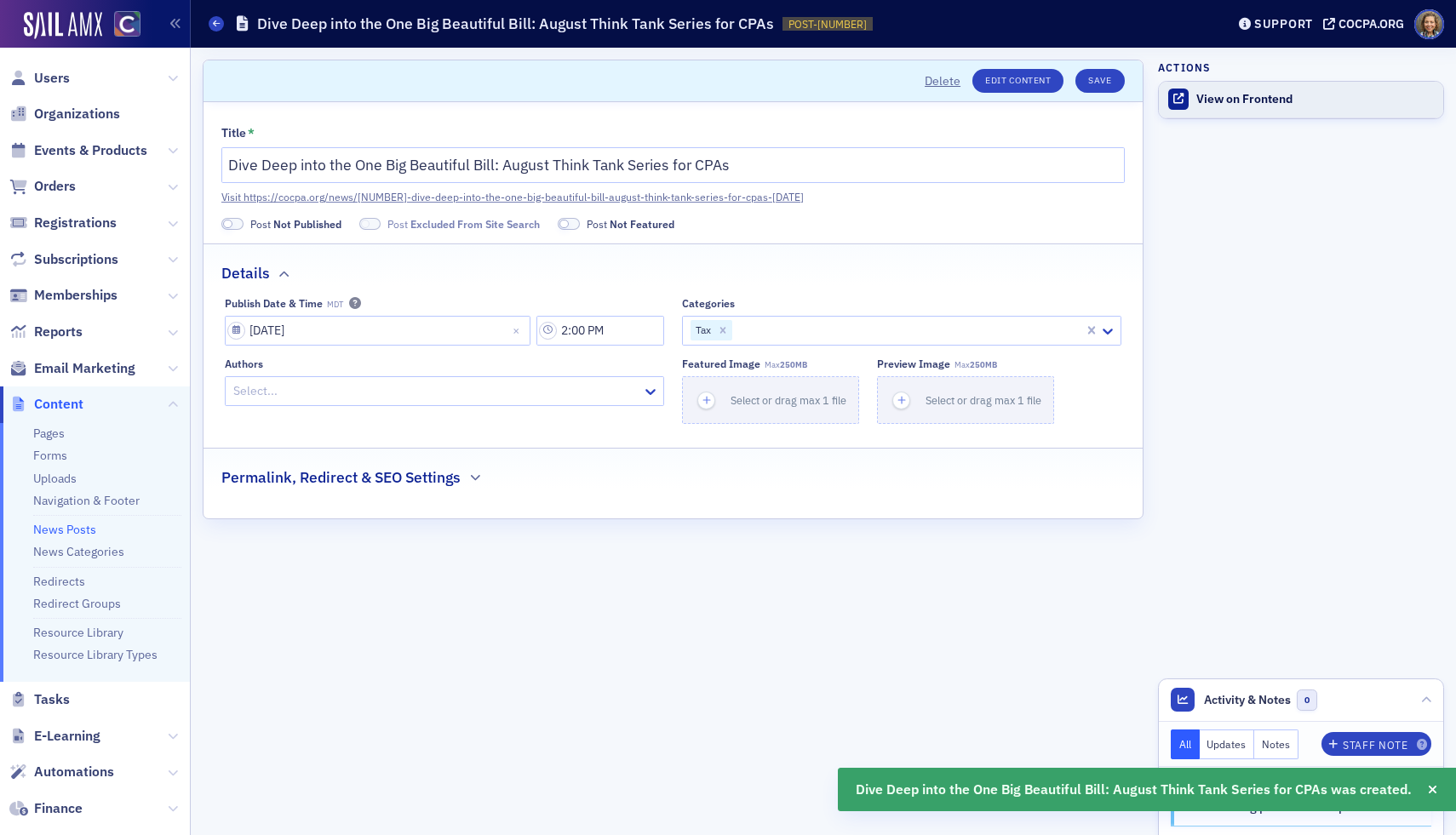 click on "View on Frontend" 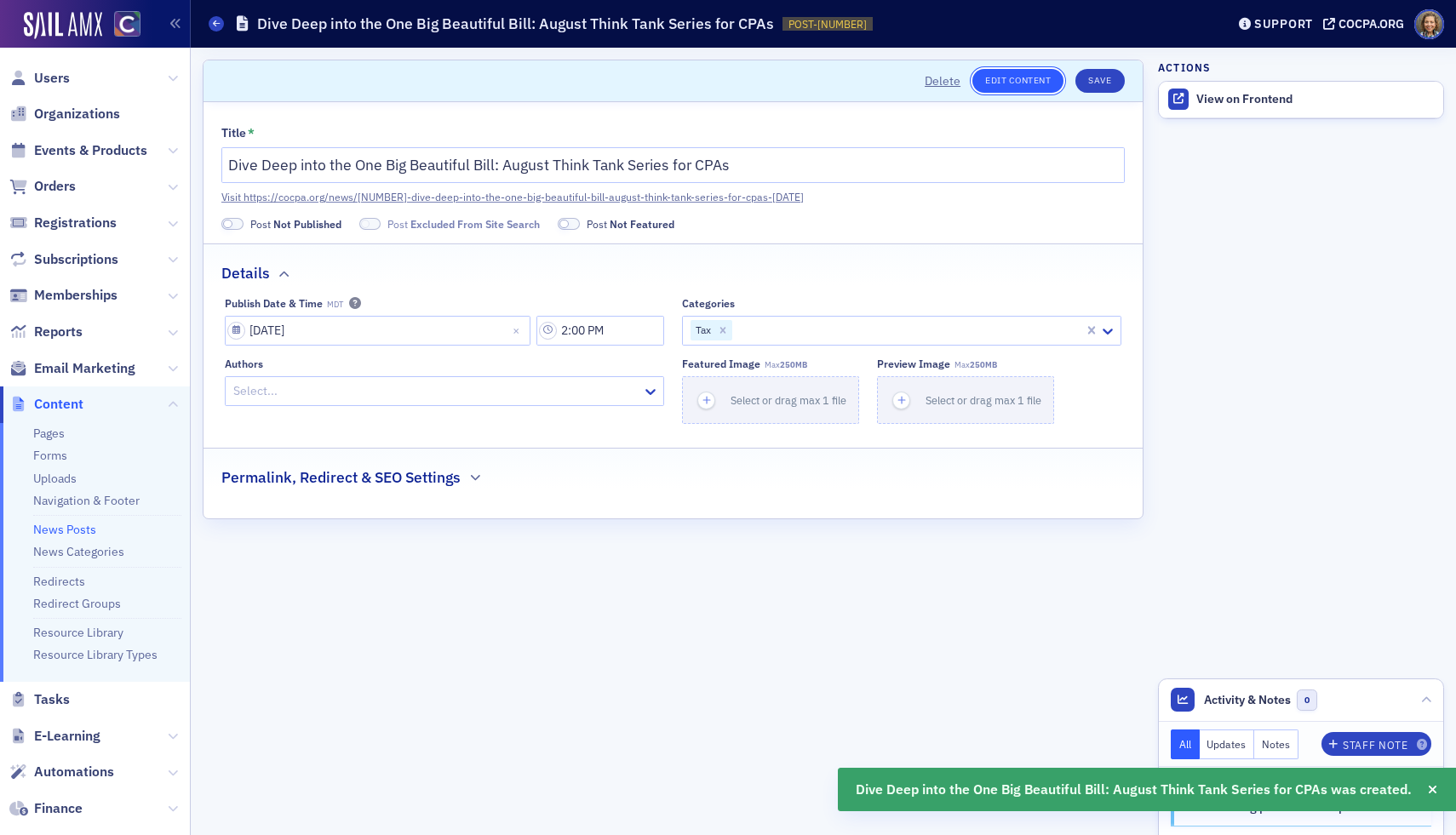 click on "Edit Content" 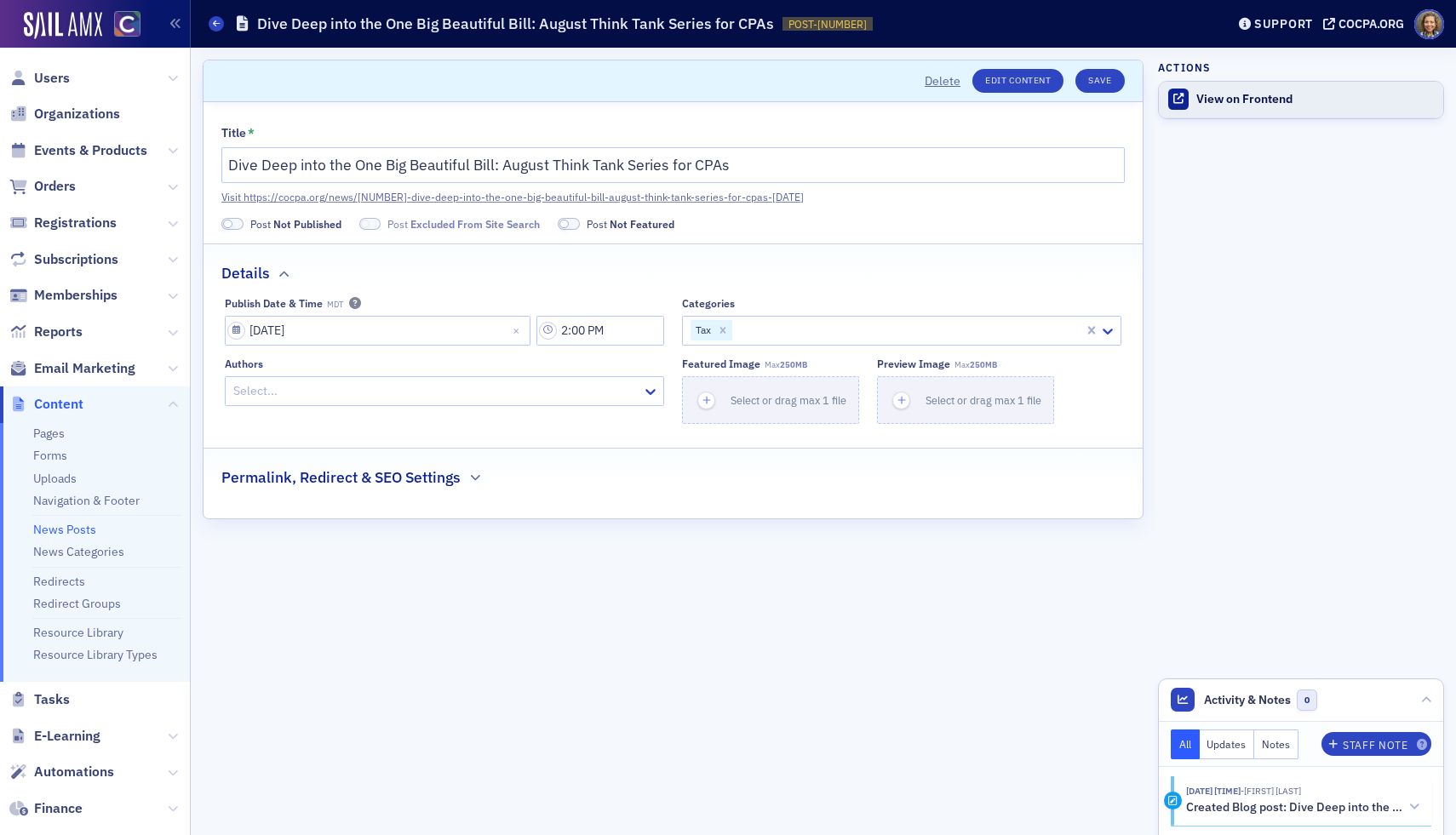 click on "View on Frontend" 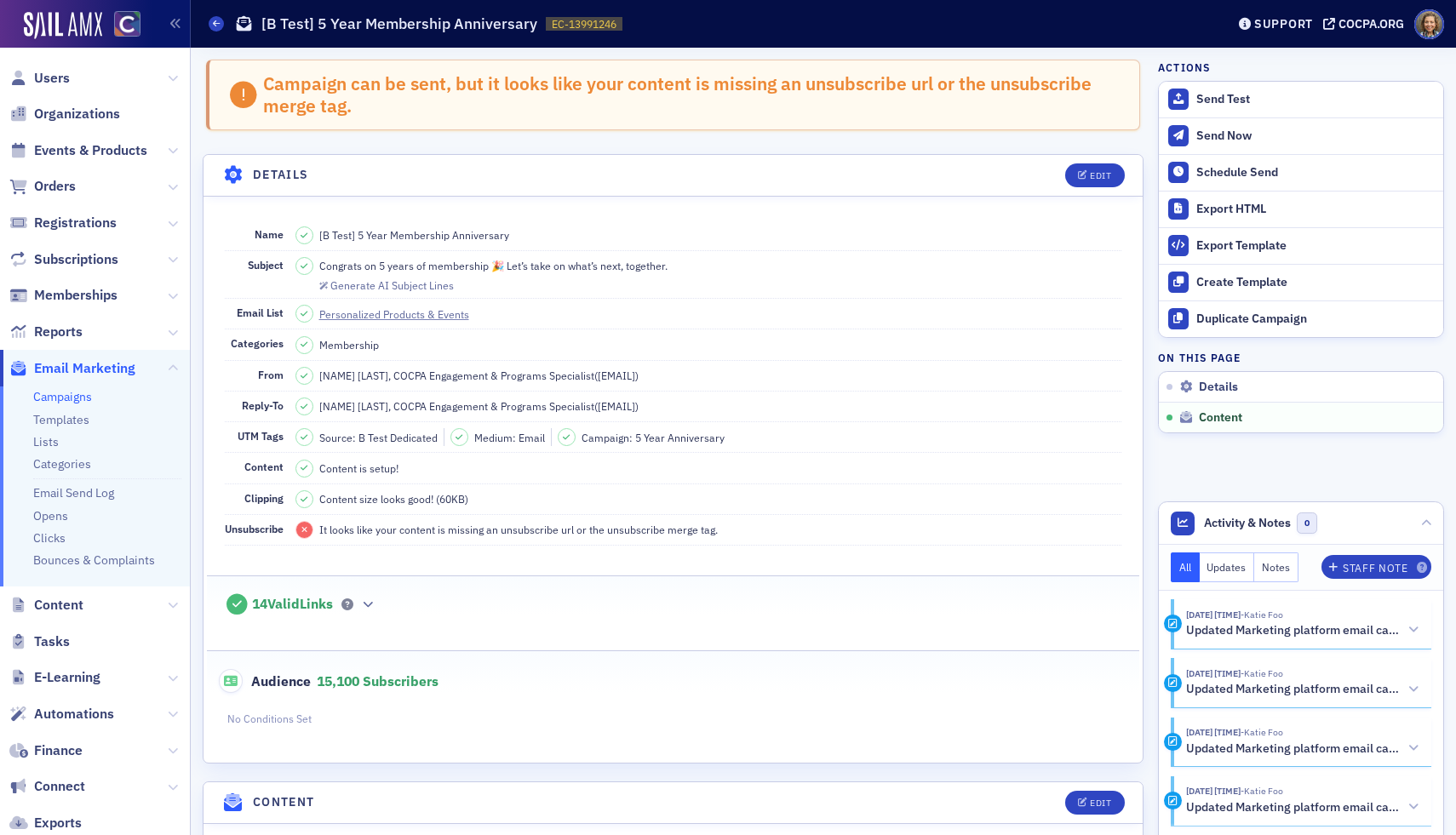 scroll, scrollTop: 0, scrollLeft: 0, axis: both 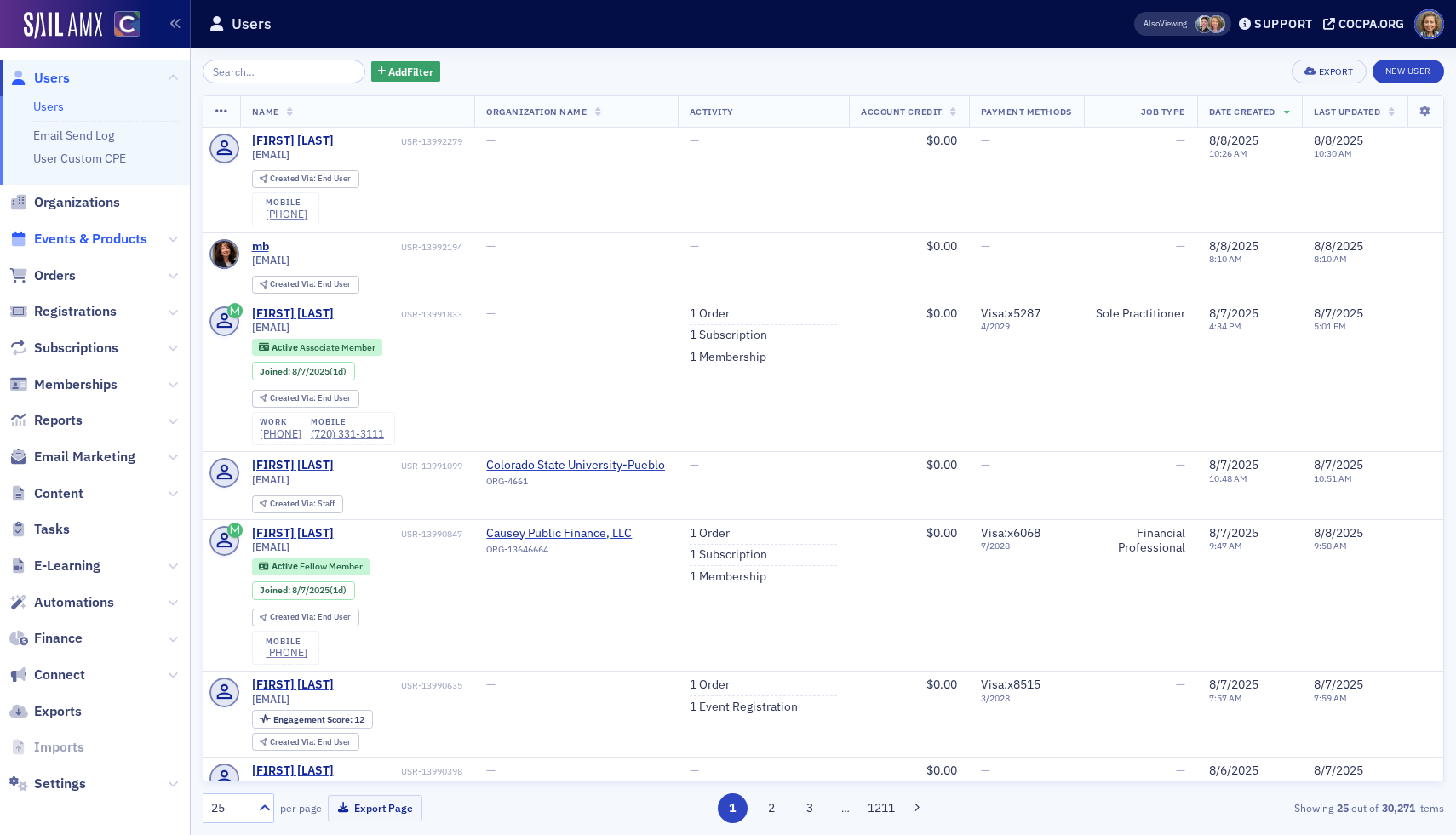 click on "Events & Products" 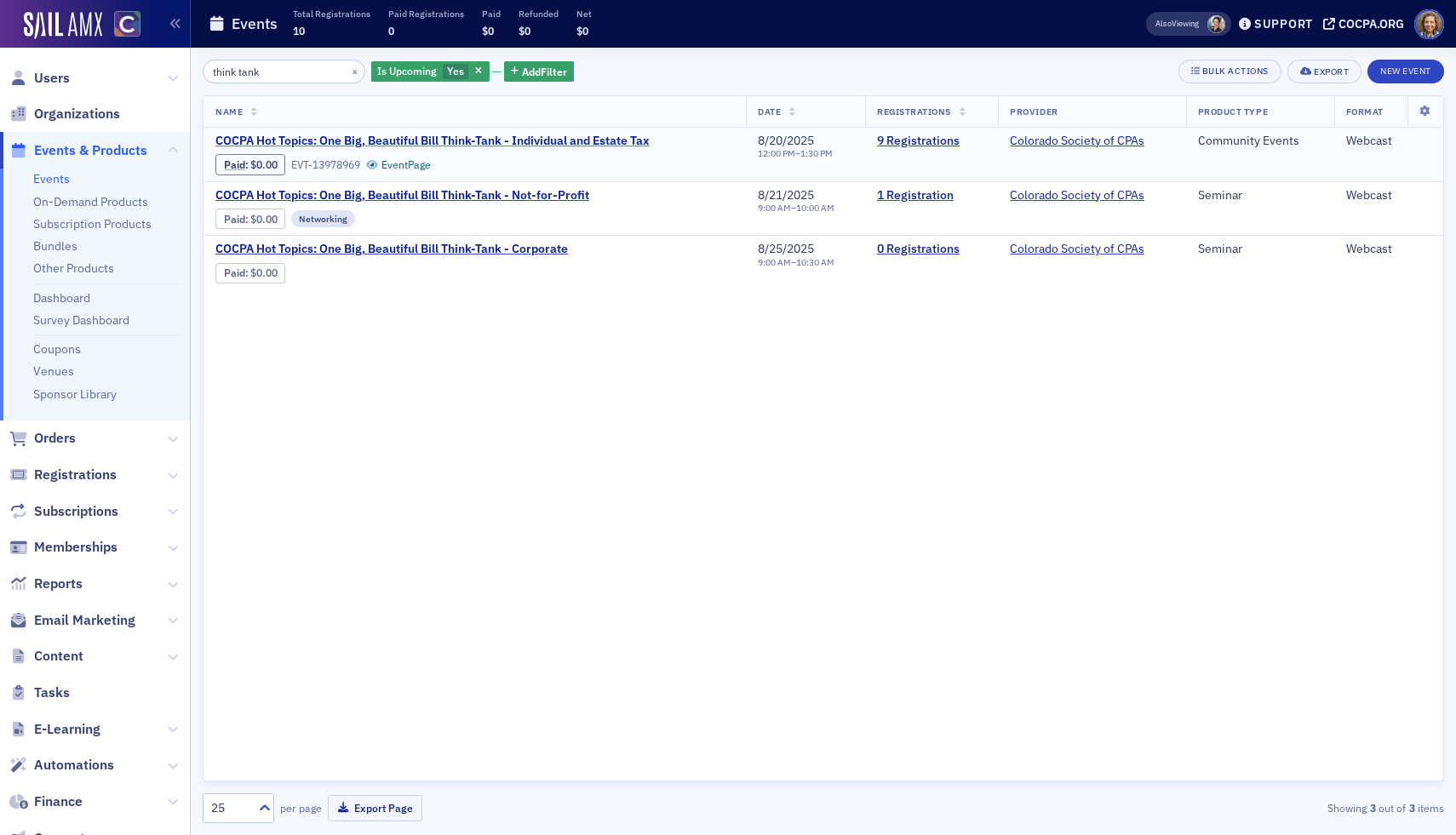 type on "think tank" 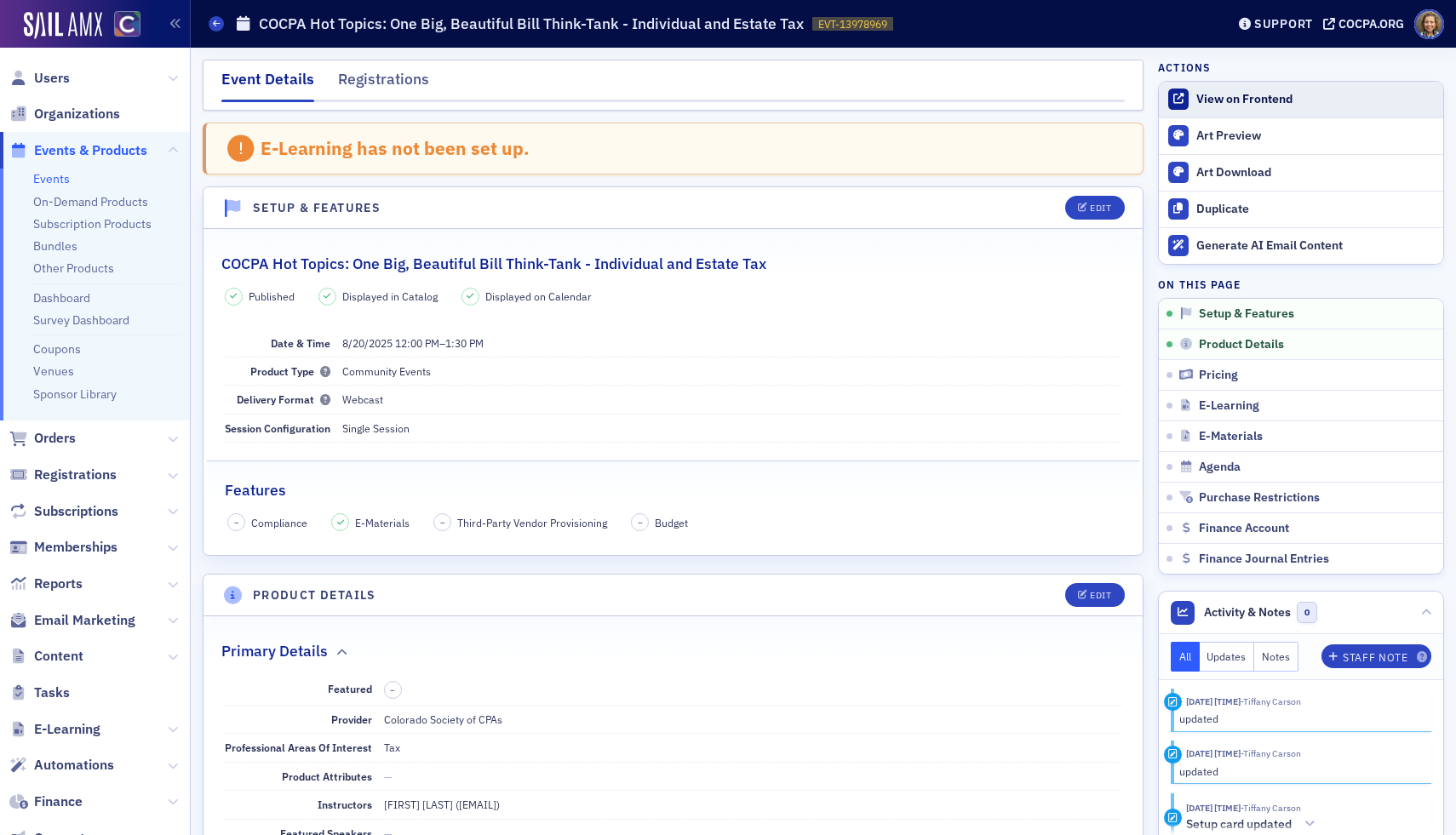 click on "View on Frontend" 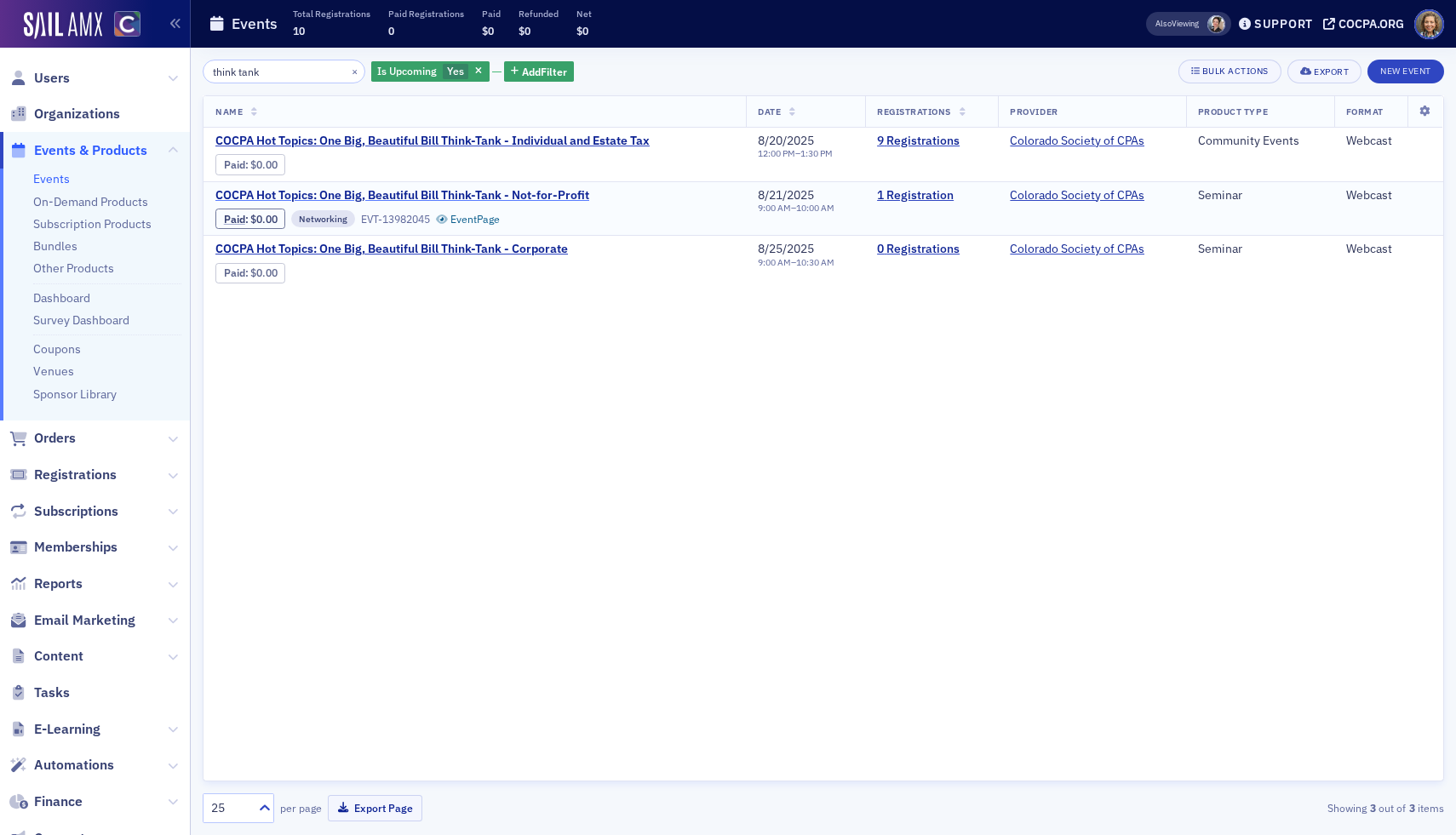 click on "COCPA Hot Topics: One Big, Beautiful Bill Think-Tank - Not-for-Profit" 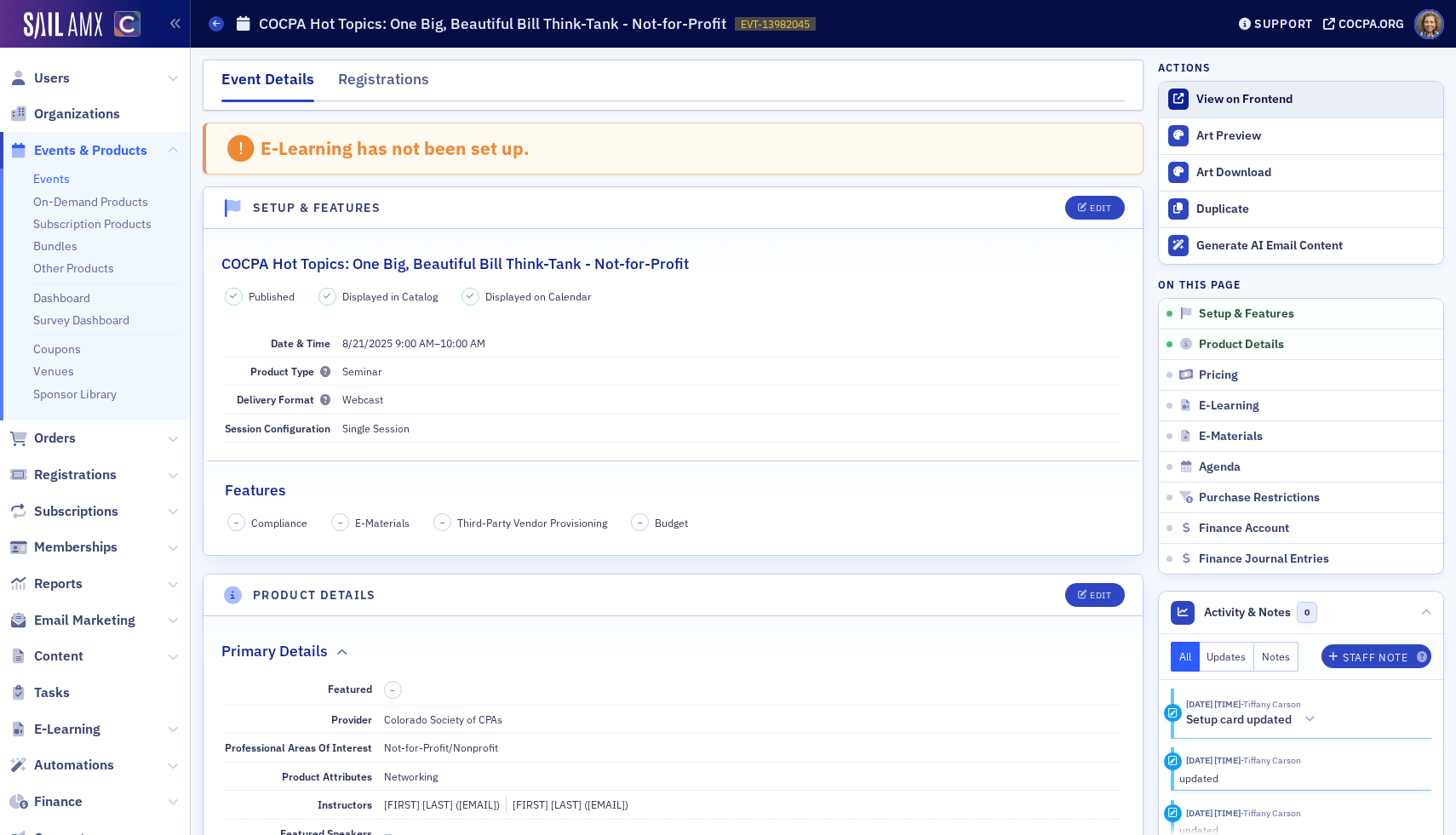 click on "View on Frontend" 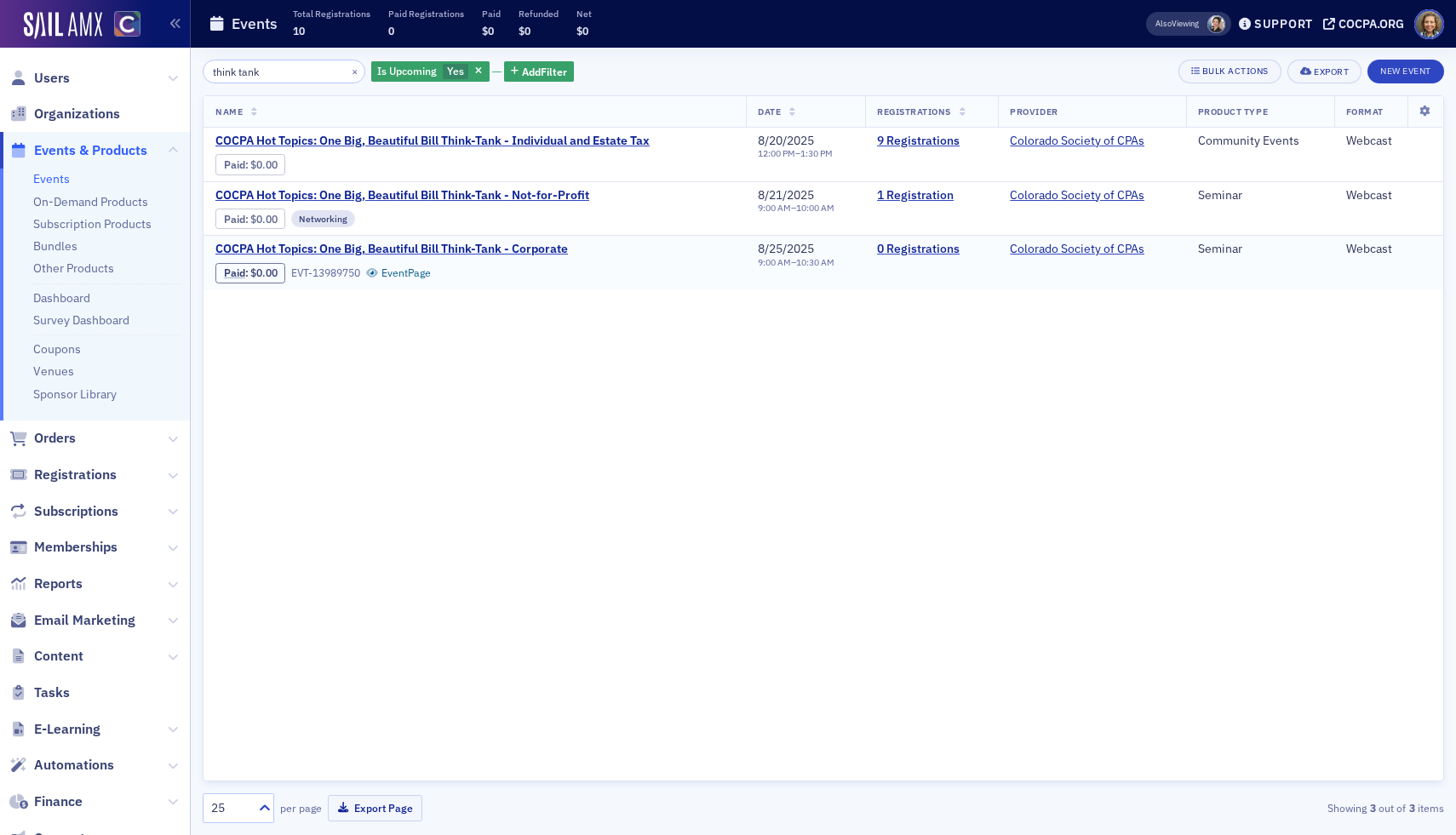 click on "Paid :  $0.00 EVT-13989750 Event  Page" 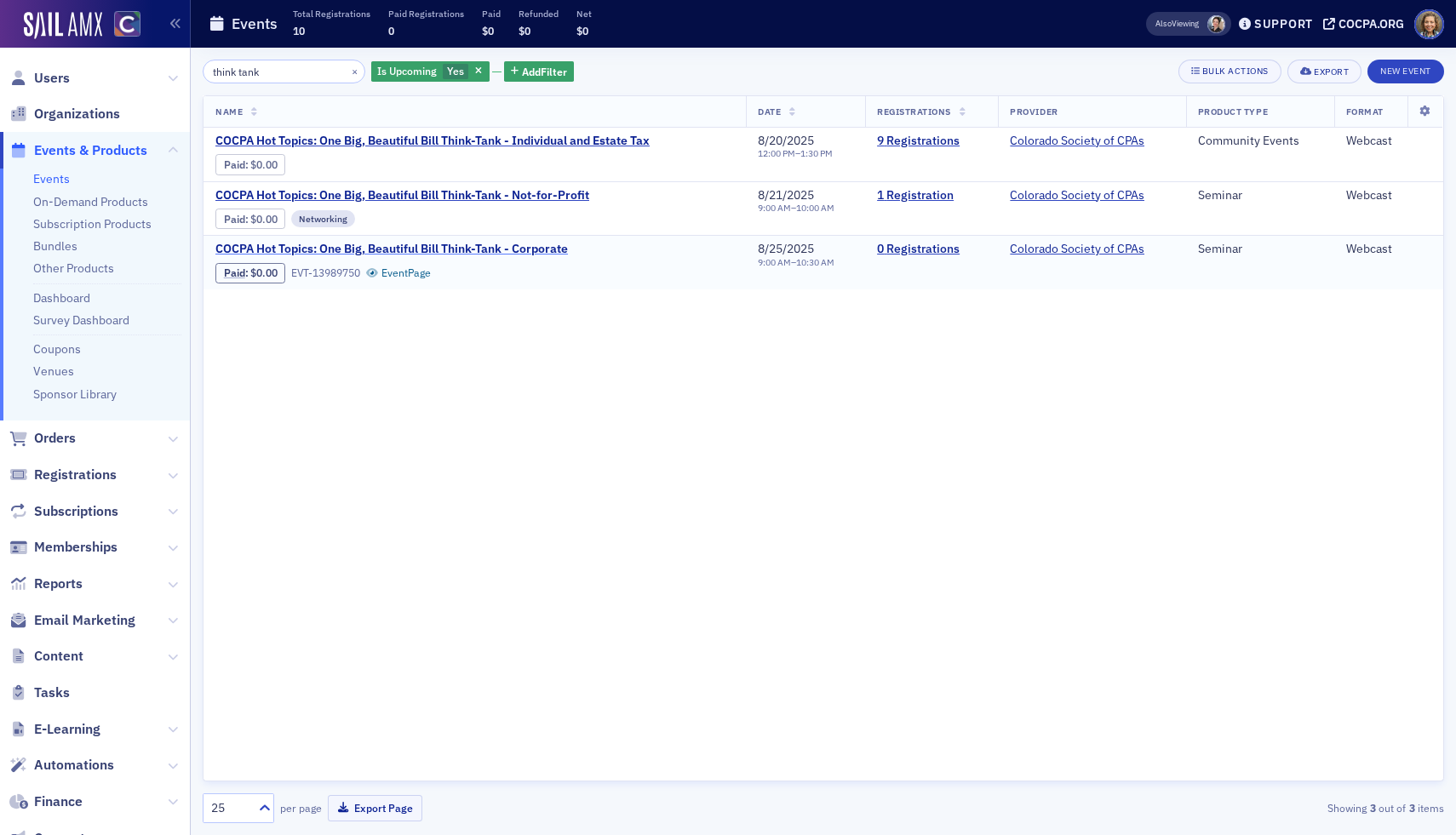 click on "COCPA Hot Topics: One Big, Beautiful Bill Think-Tank - Corporate" 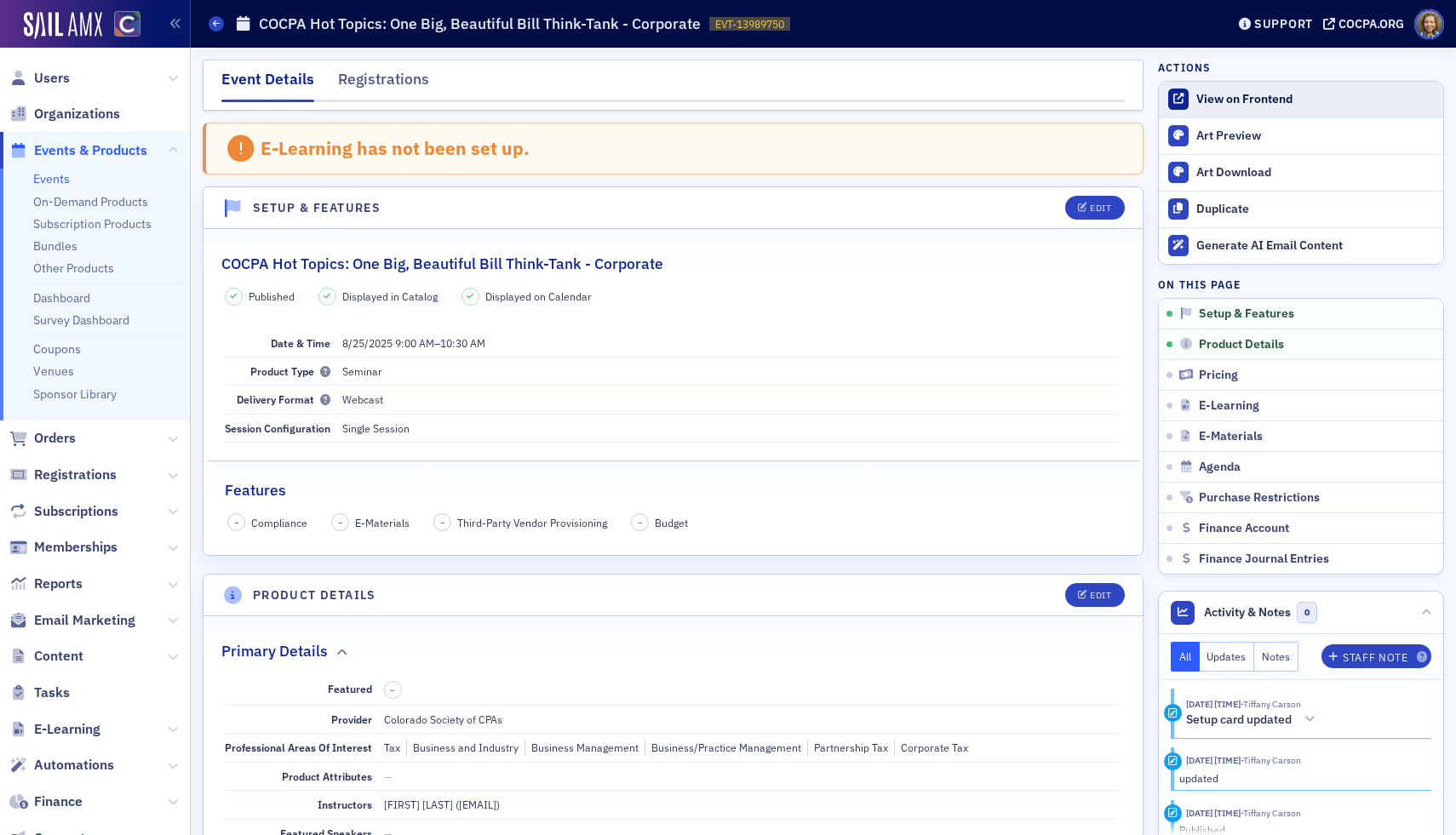 click on "View on Frontend" 